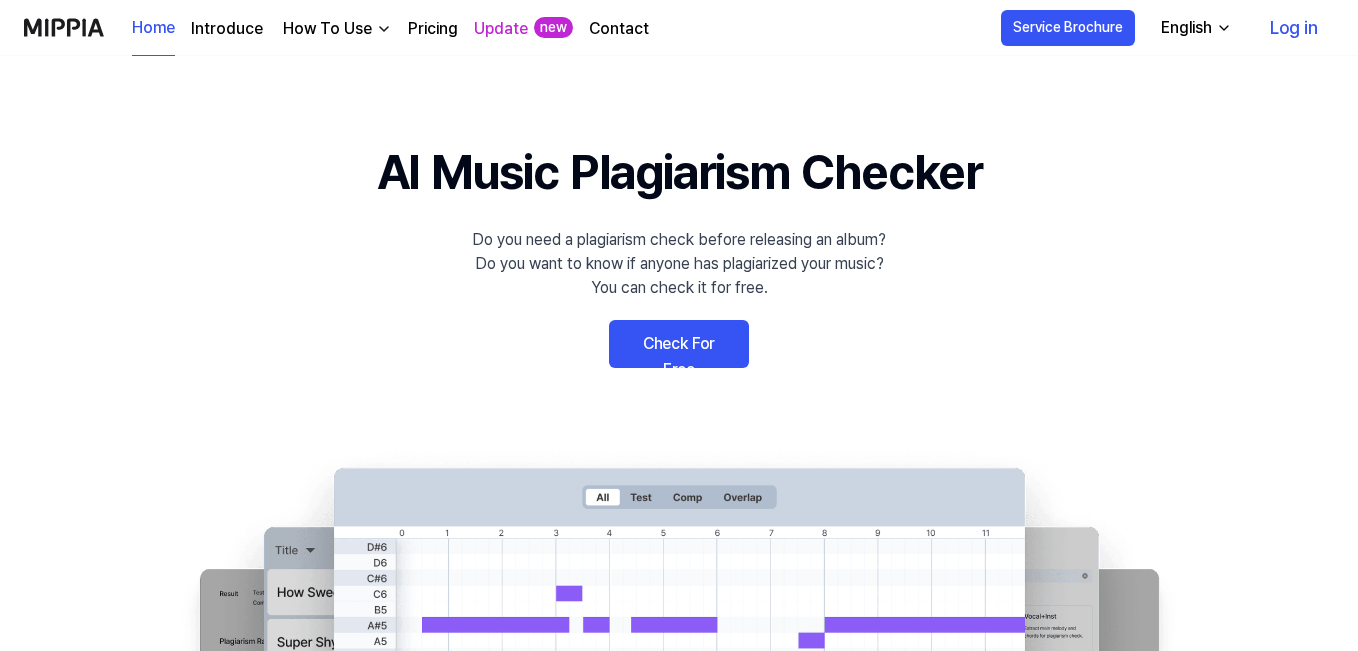 scroll, scrollTop: 0, scrollLeft: 0, axis: both 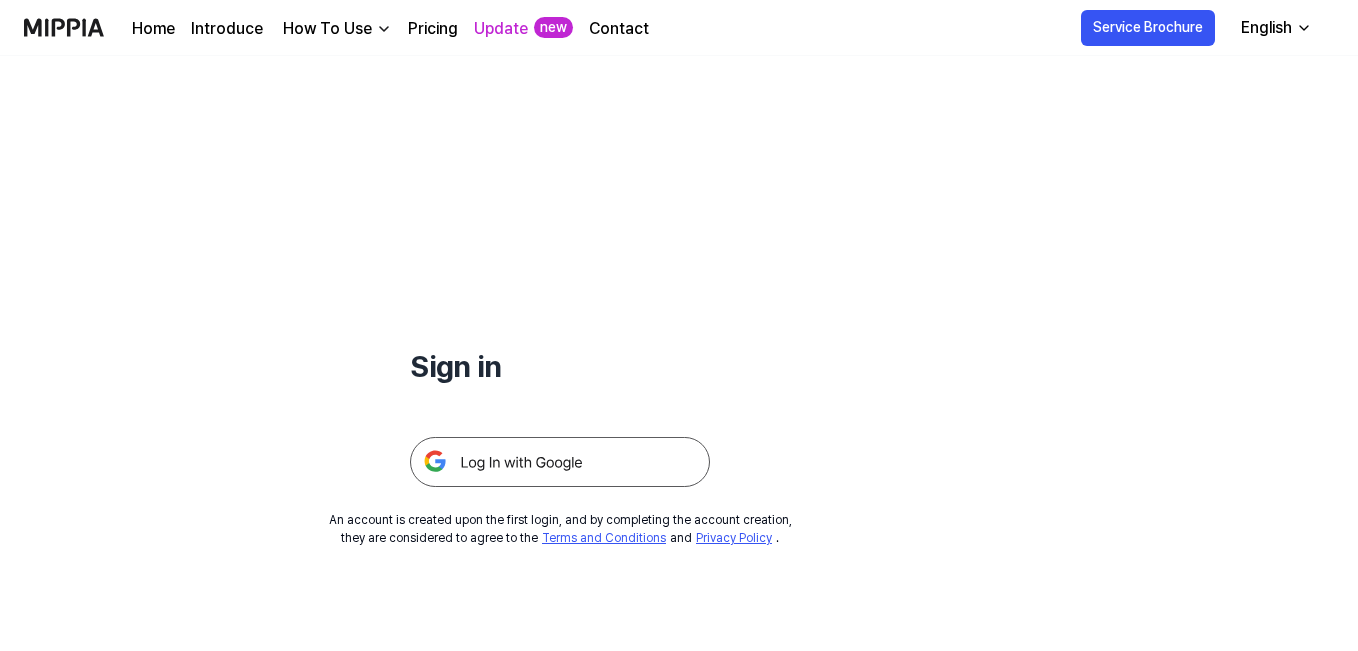 click at bounding box center (560, 462) 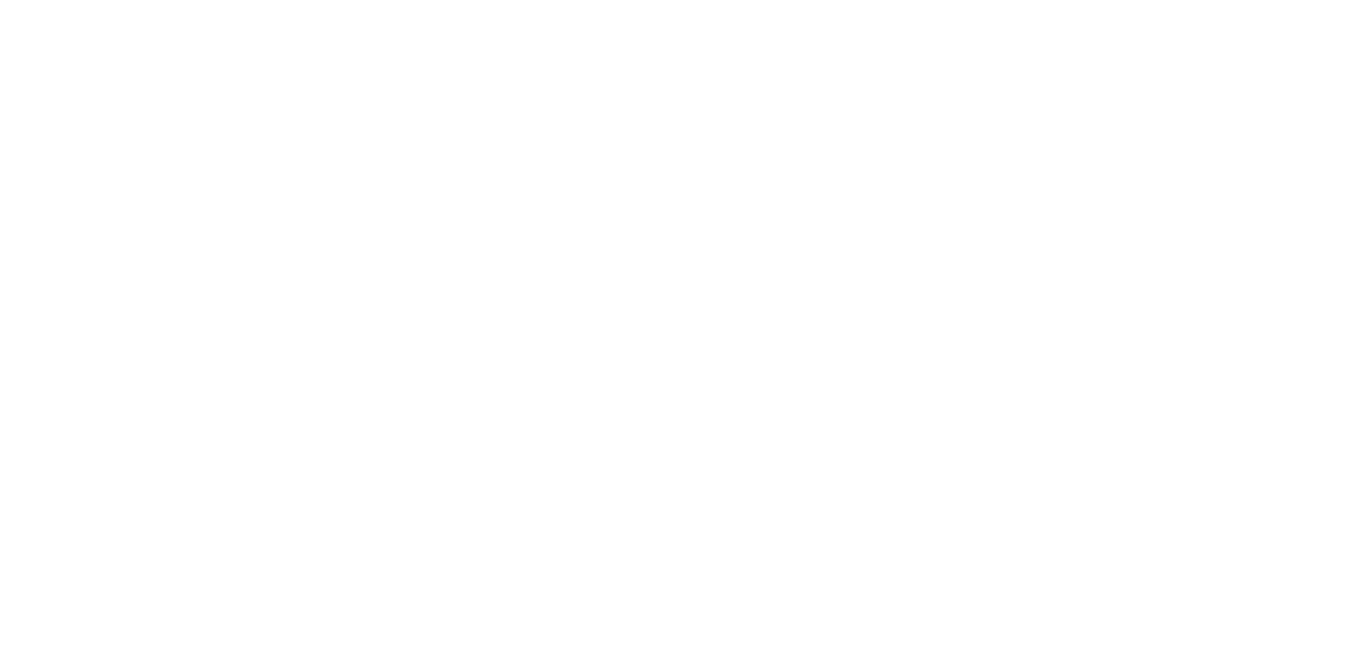 scroll, scrollTop: 0, scrollLeft: 0, axis: both 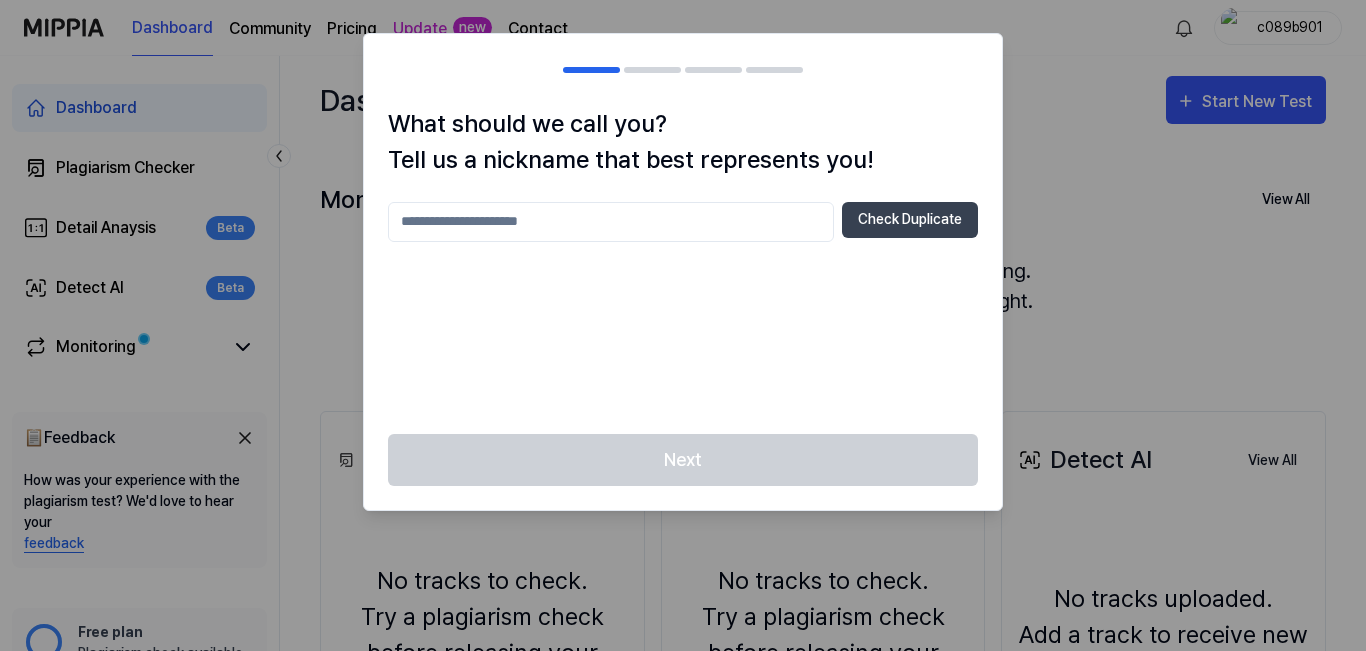 click at bounding box center (611, 222) 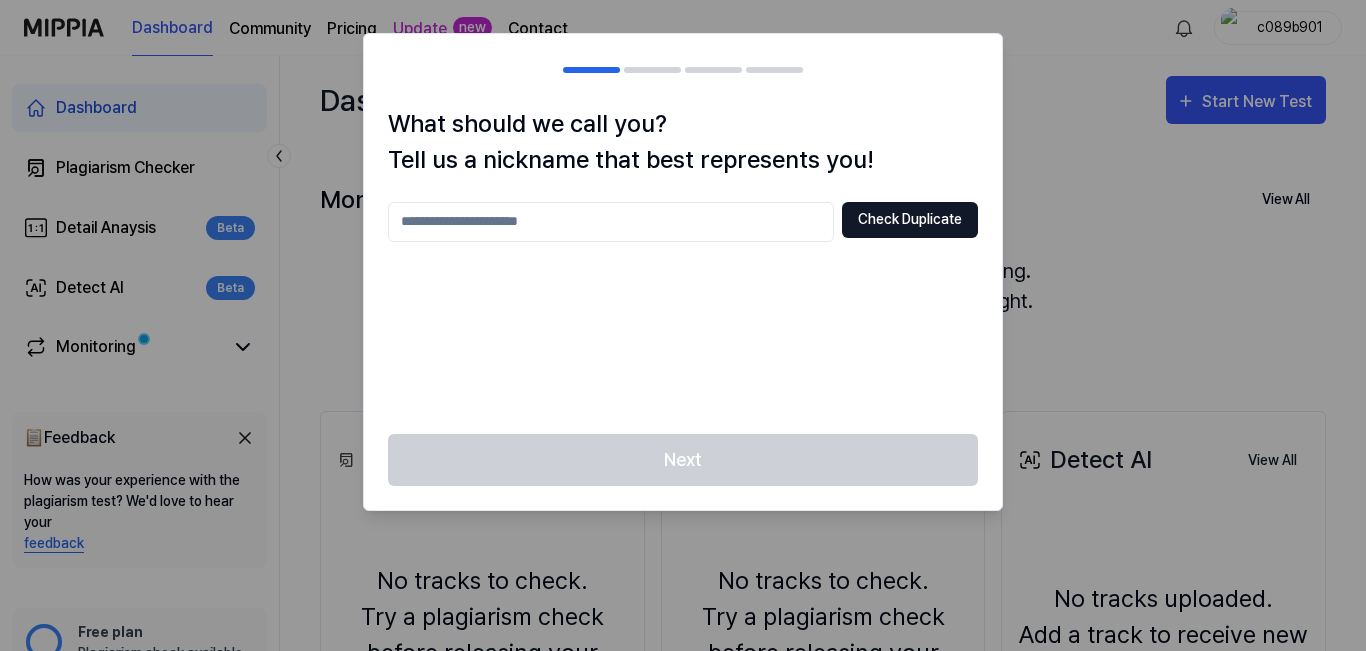 click on "Check Duplicate" at bounding box center [910, 220] 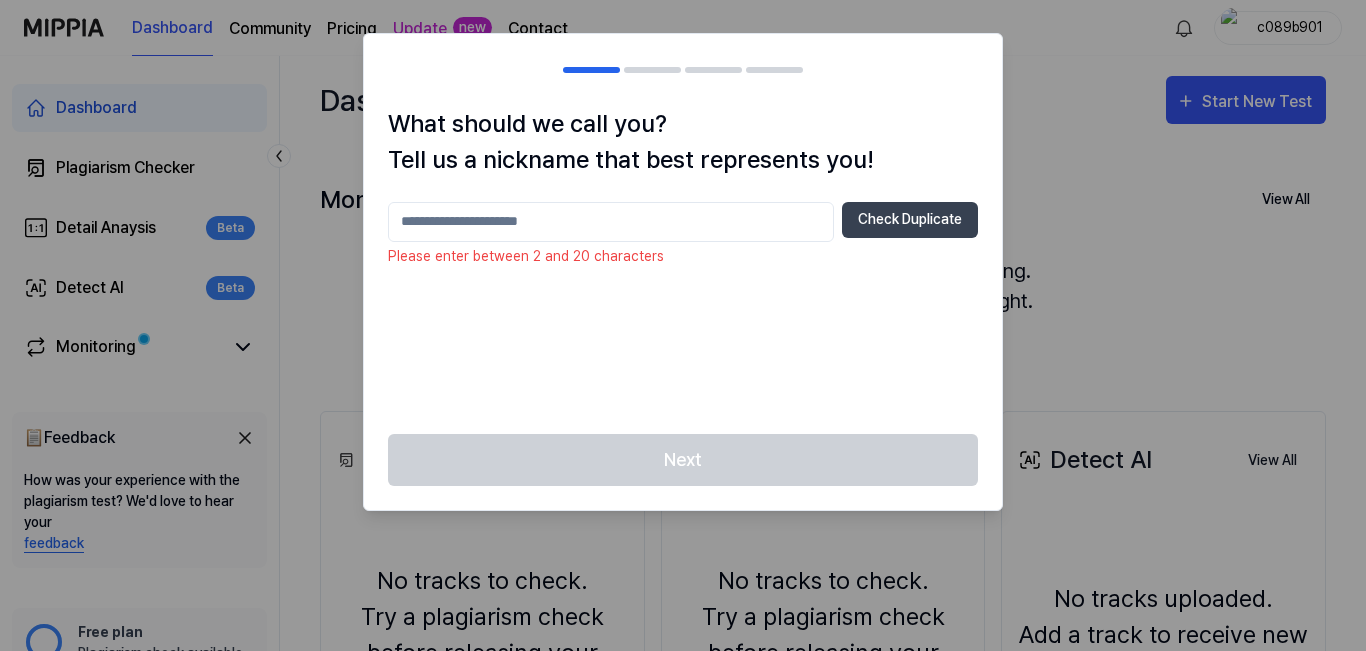 click at bounding box center [611, 222] 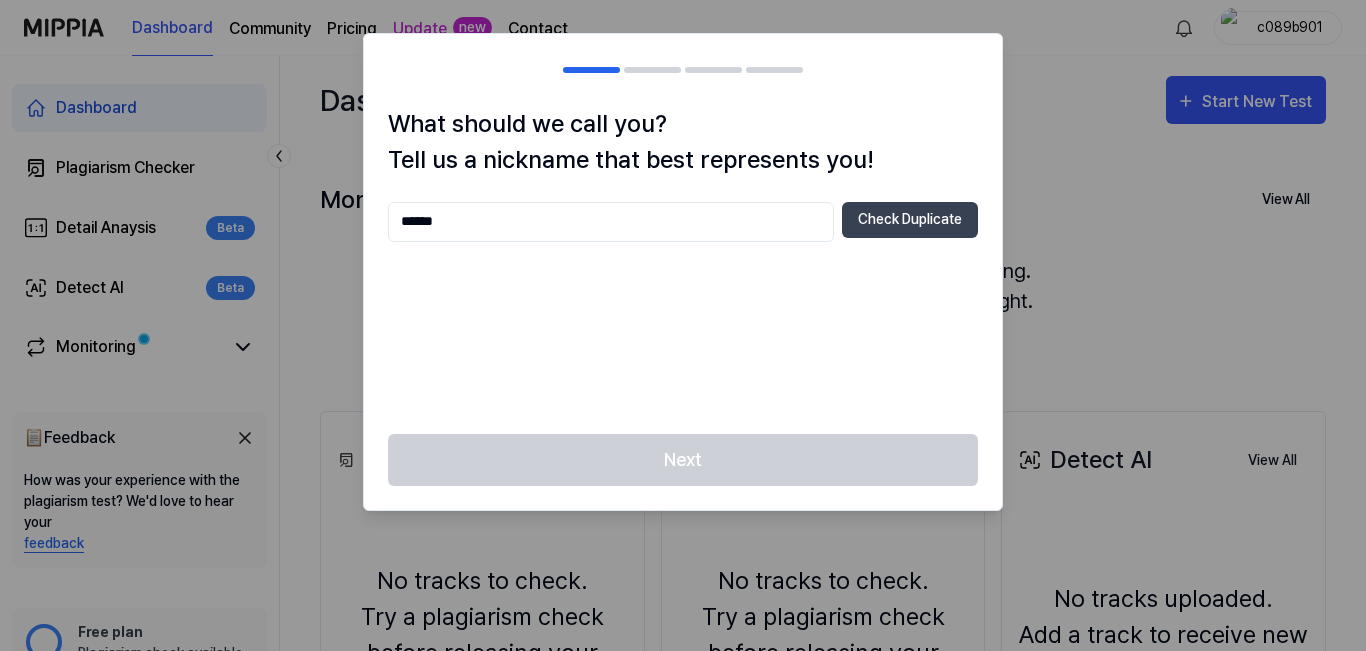 type on "******" 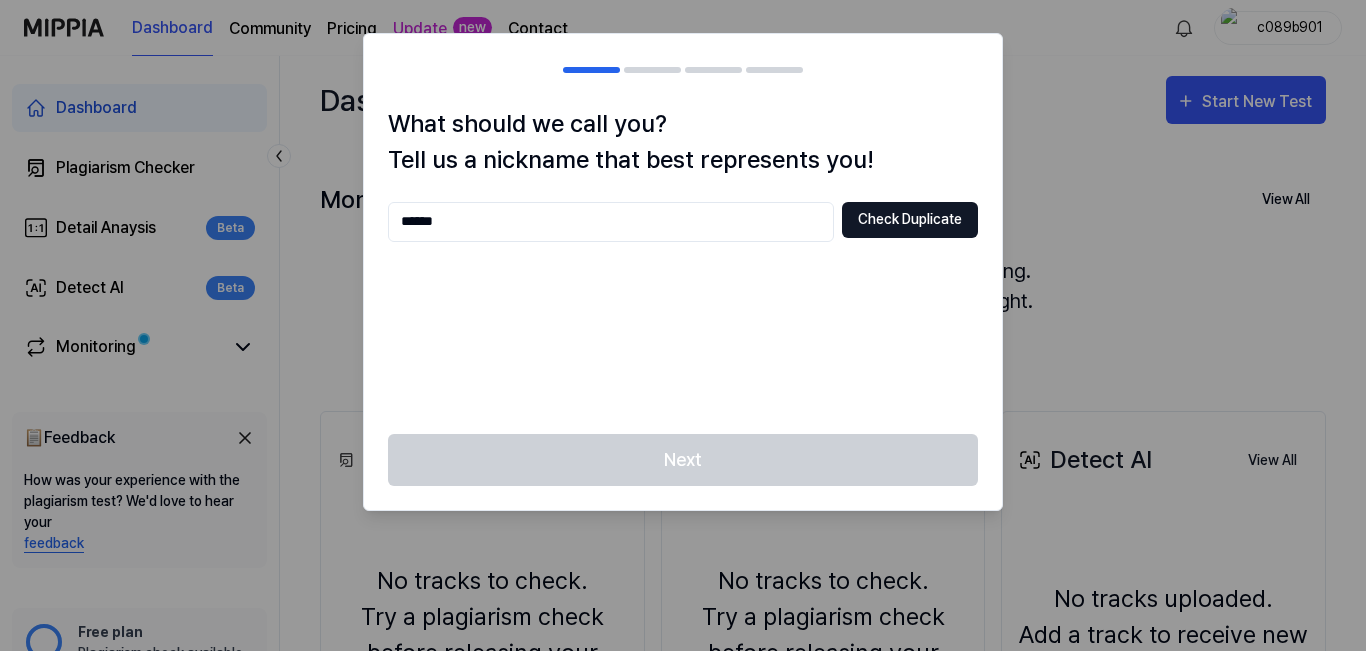 click on "Check Duplicate" at bounding box center [910, 220] 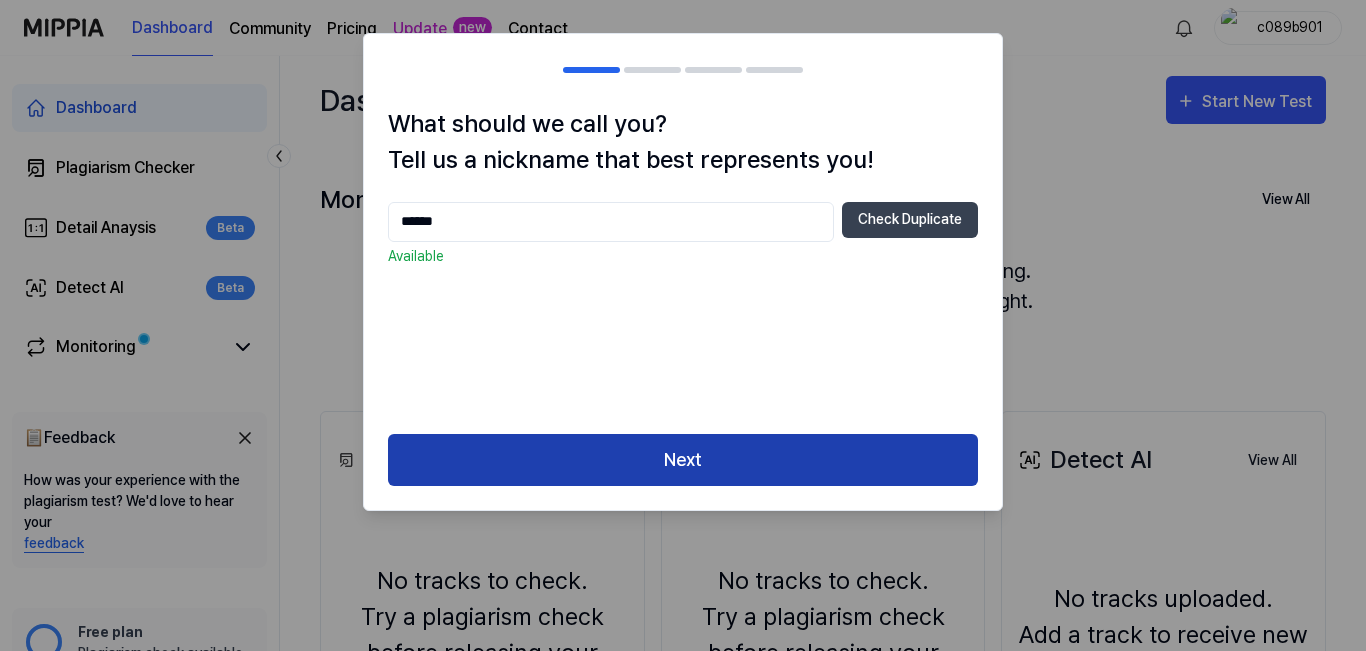 click on "Next" at bounding box center [683, 460] 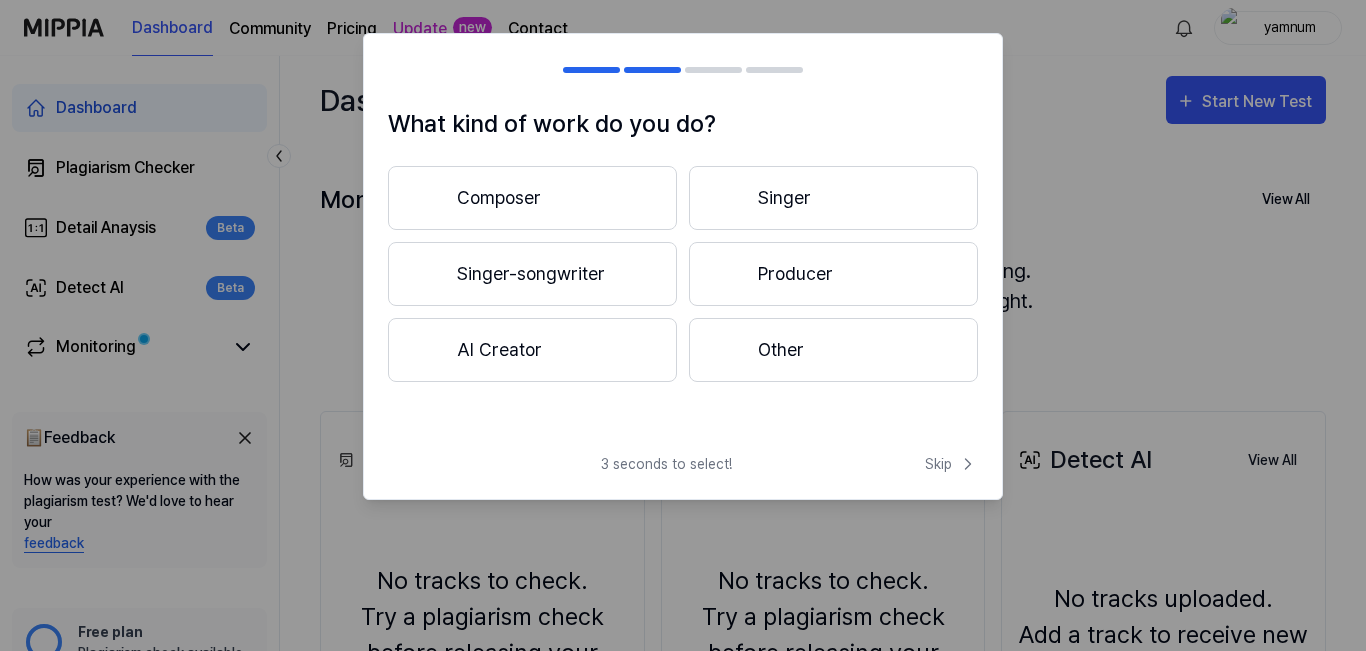 click on "3 seconds to select!" at bounding box center [666, 464] 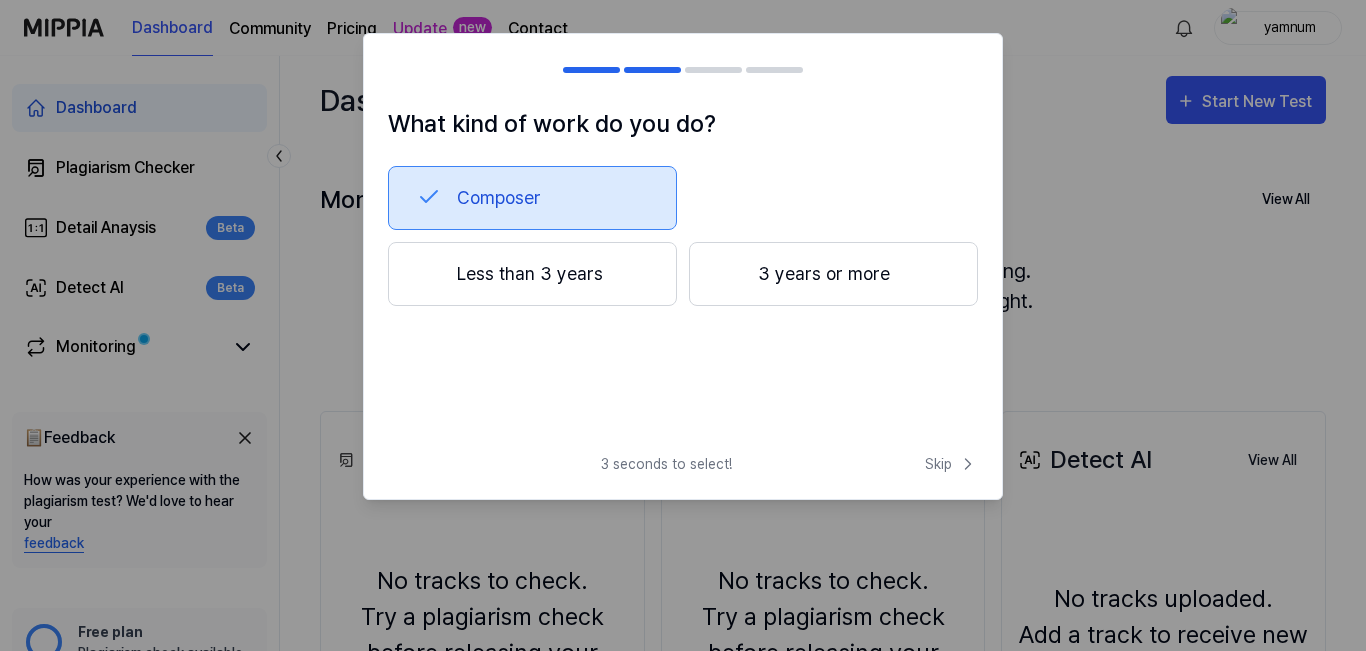 click on "3 seconds to select! Skip" at bounding box center [683, 476] 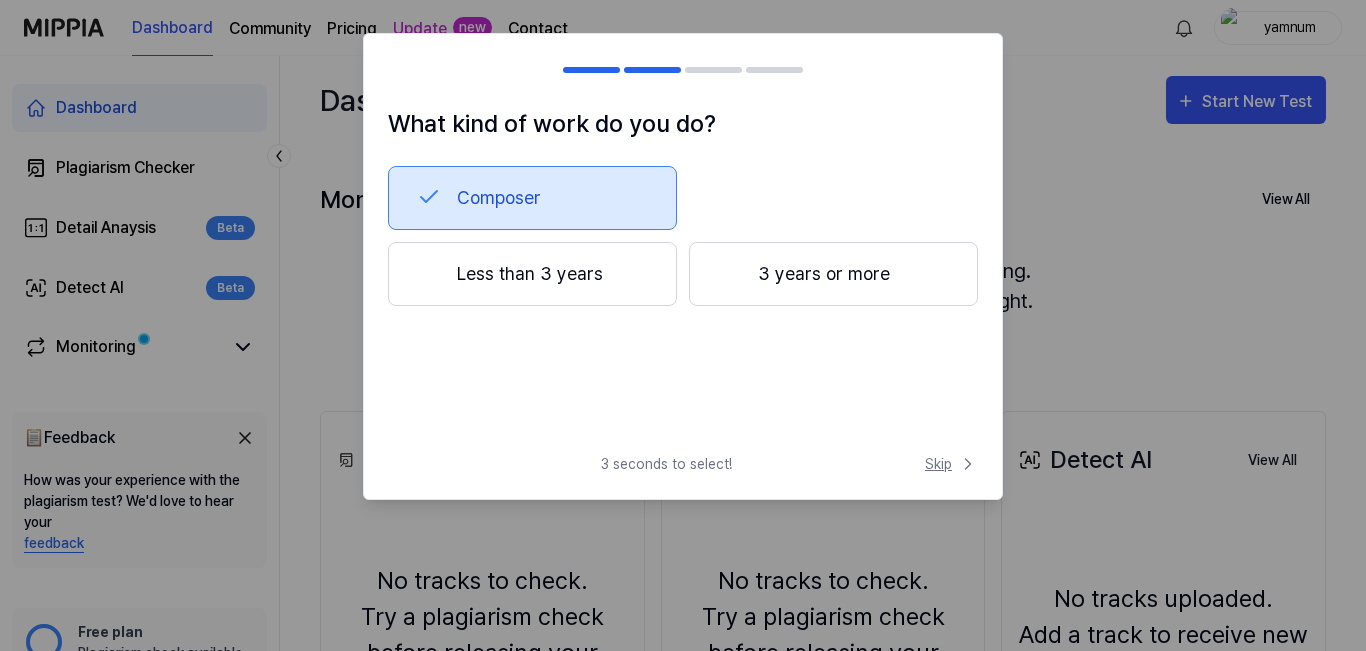 click on "Skip" at bounding box center [951, 464] 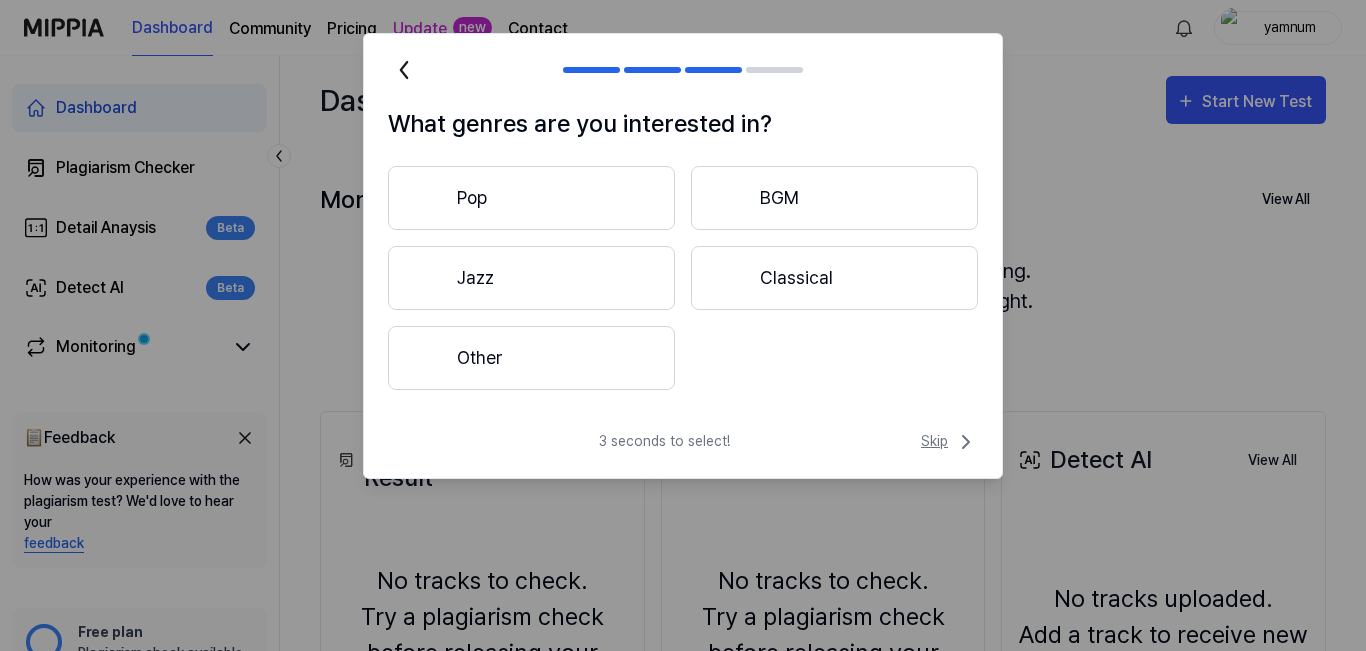 click on "Skip" at bounding box center (949, 442) 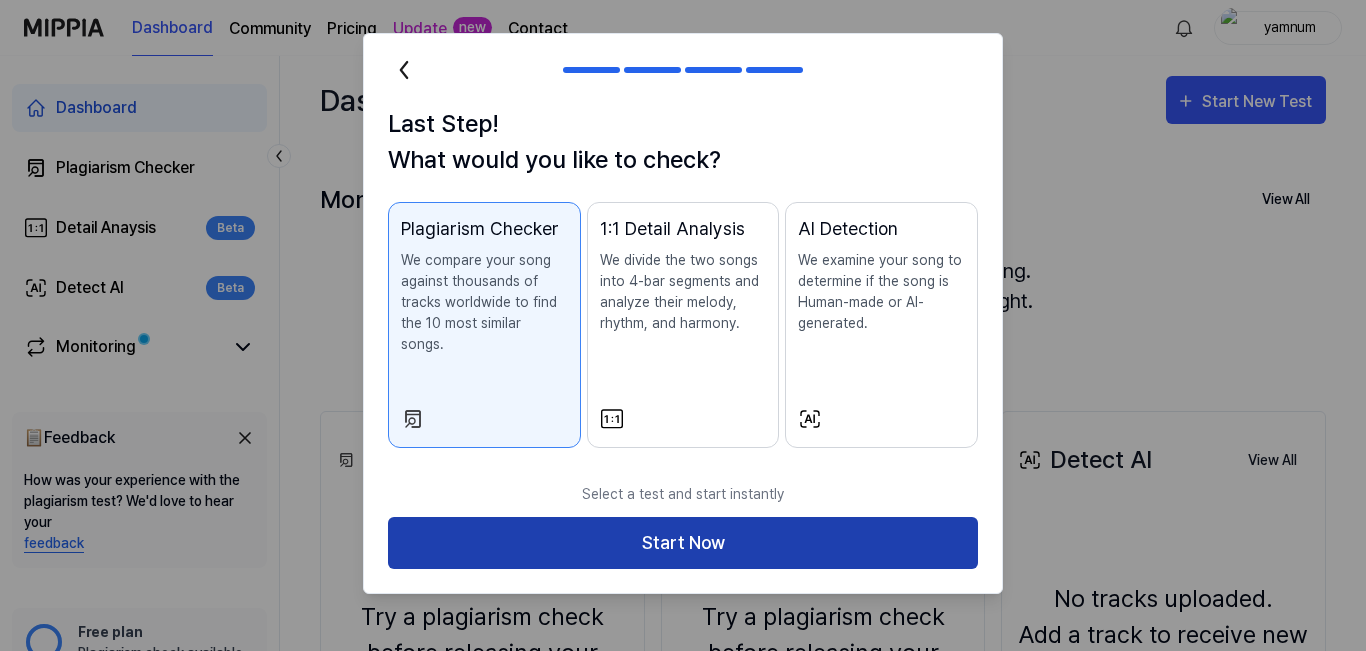click on "Start Now" at bounding box center (683, 543) 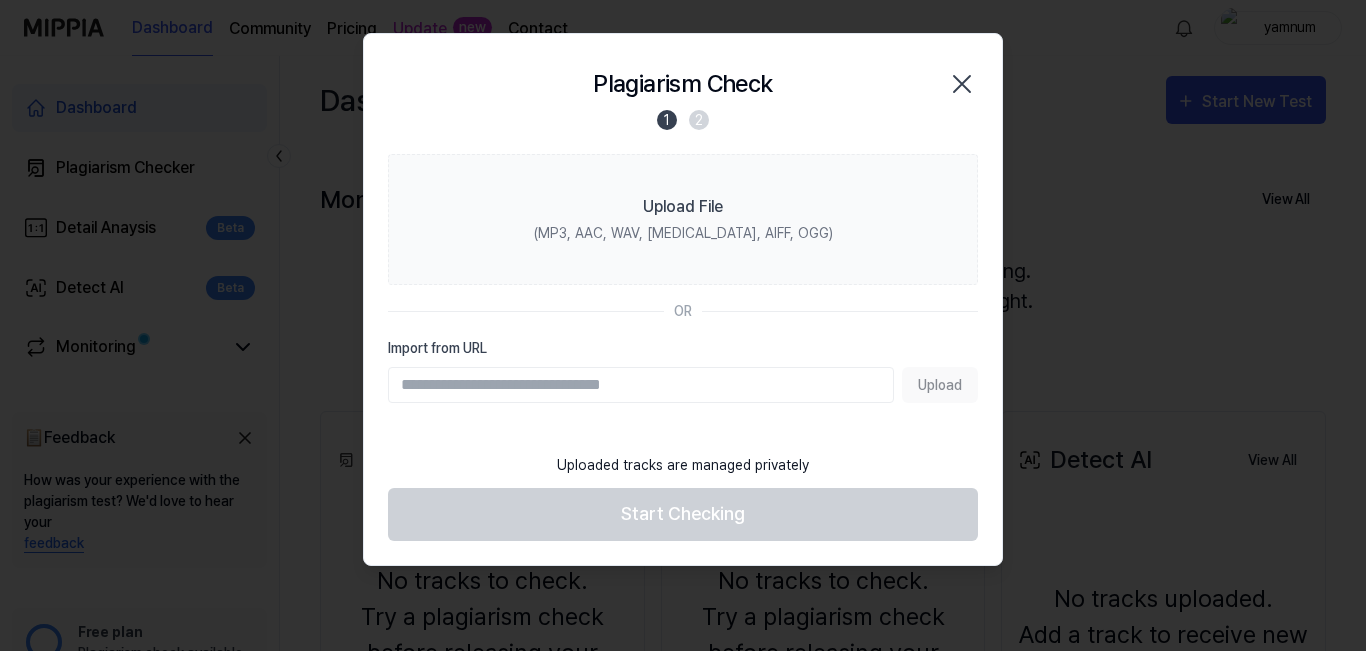 click 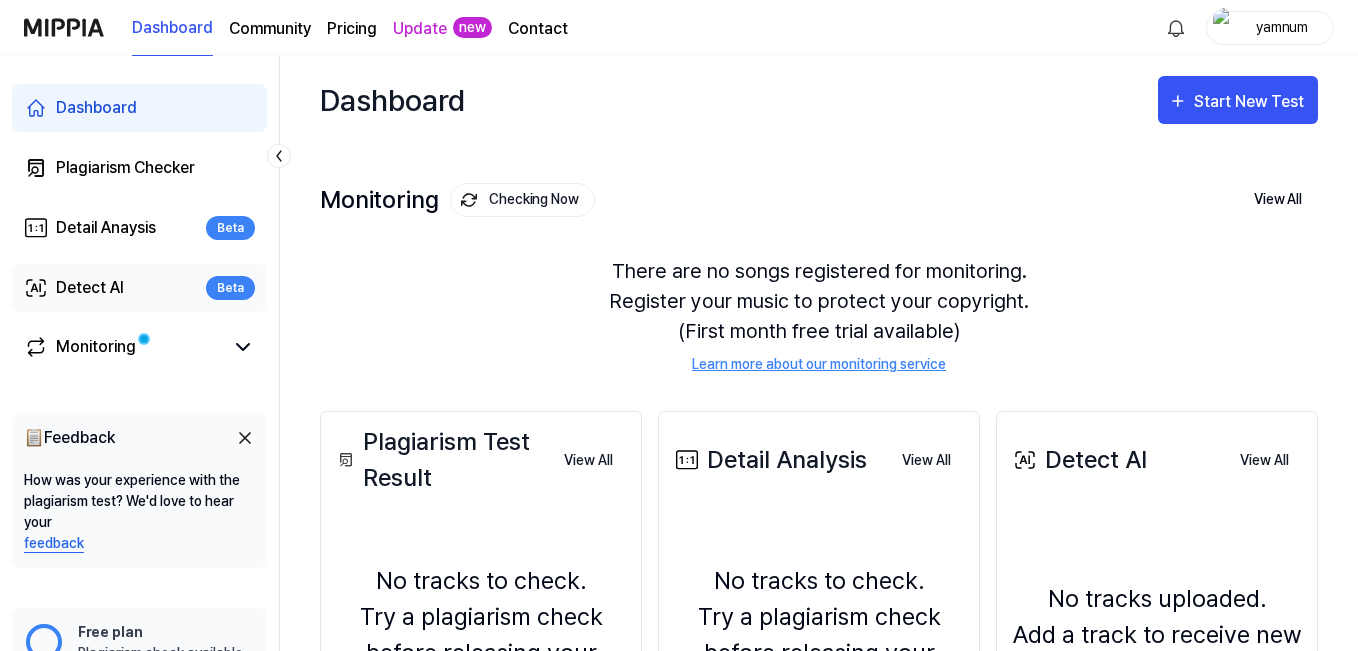 click on "Detect AI Beta" at bounding box center [139, 288] 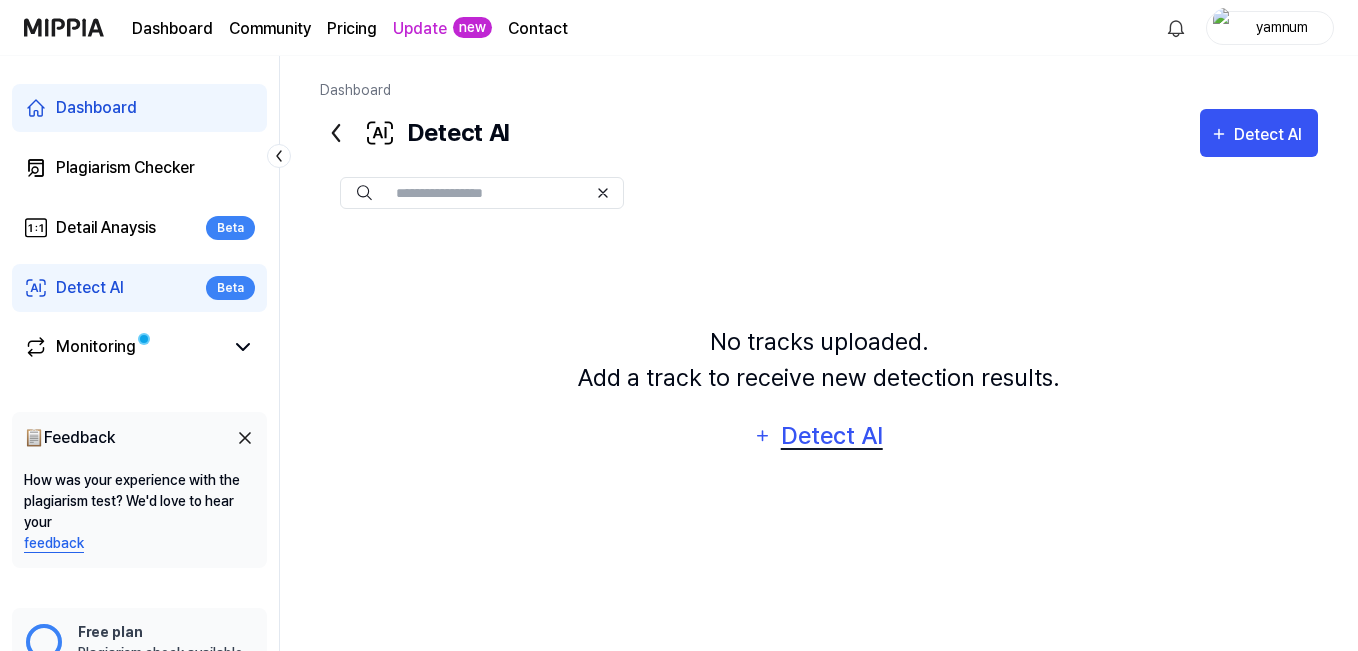 click on "Detect AI" at bounding box center [831, 436] 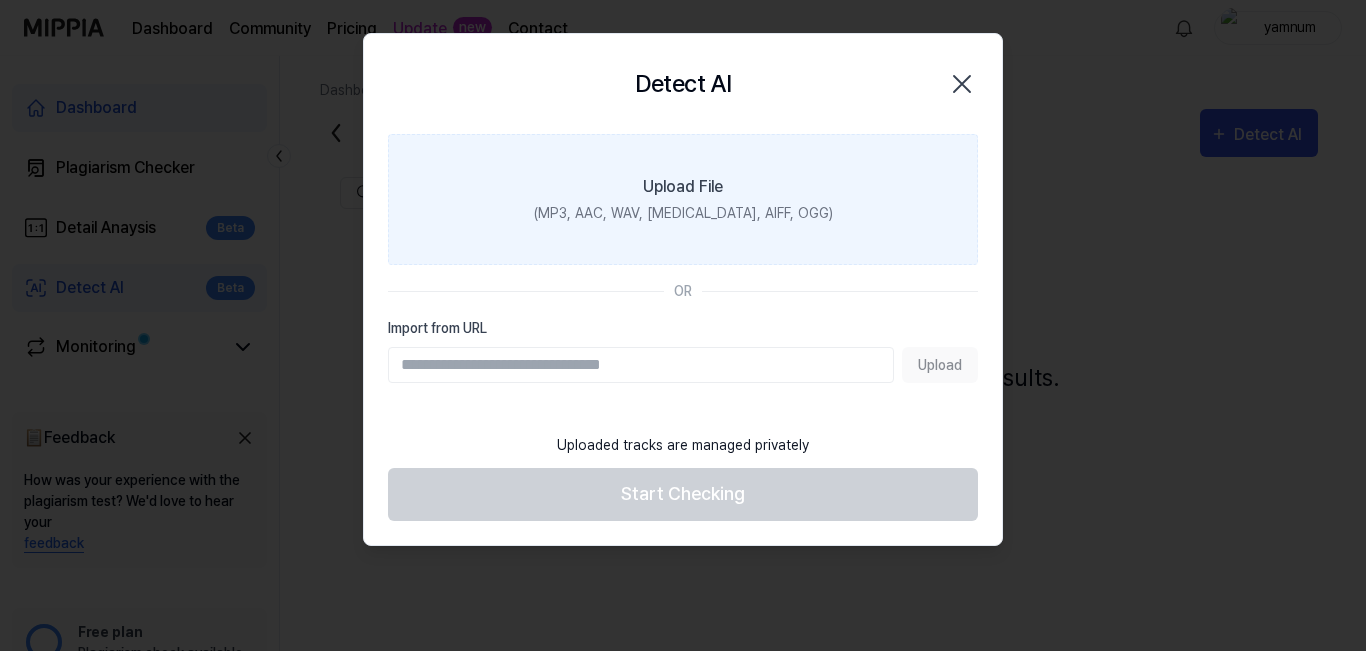 click on "Upload File (MP3, AAC, WAV, [MEDICAL_DATA], AIFF, OGG)" at bounding box center [683, 199] 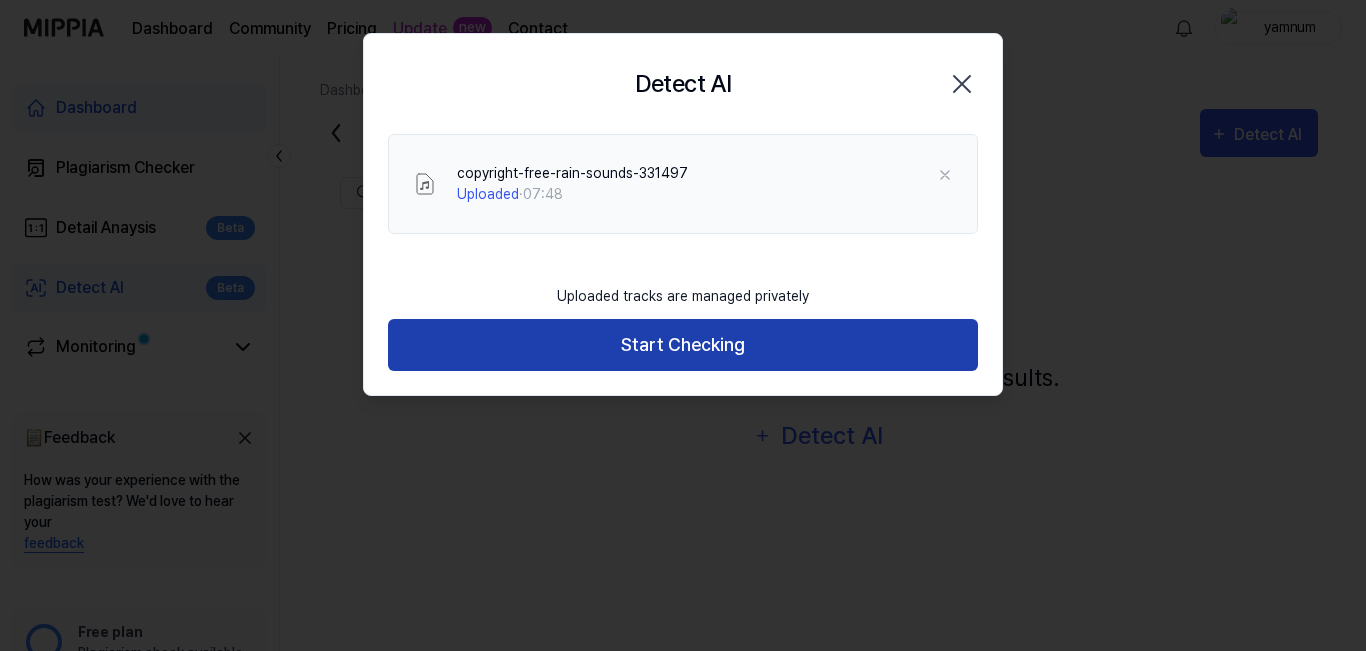 click on "Start Checking" at bounding box center (683, 345) 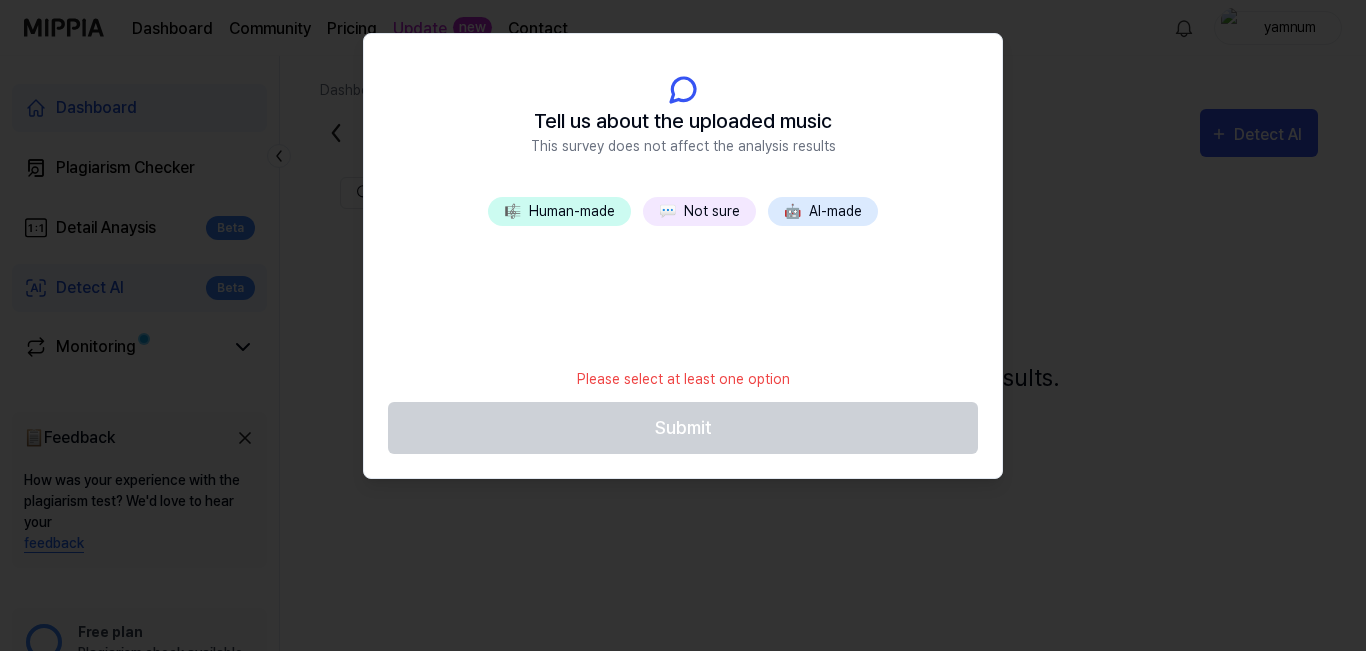 click on "💬 Not sure" at bounding box center (699, 211) 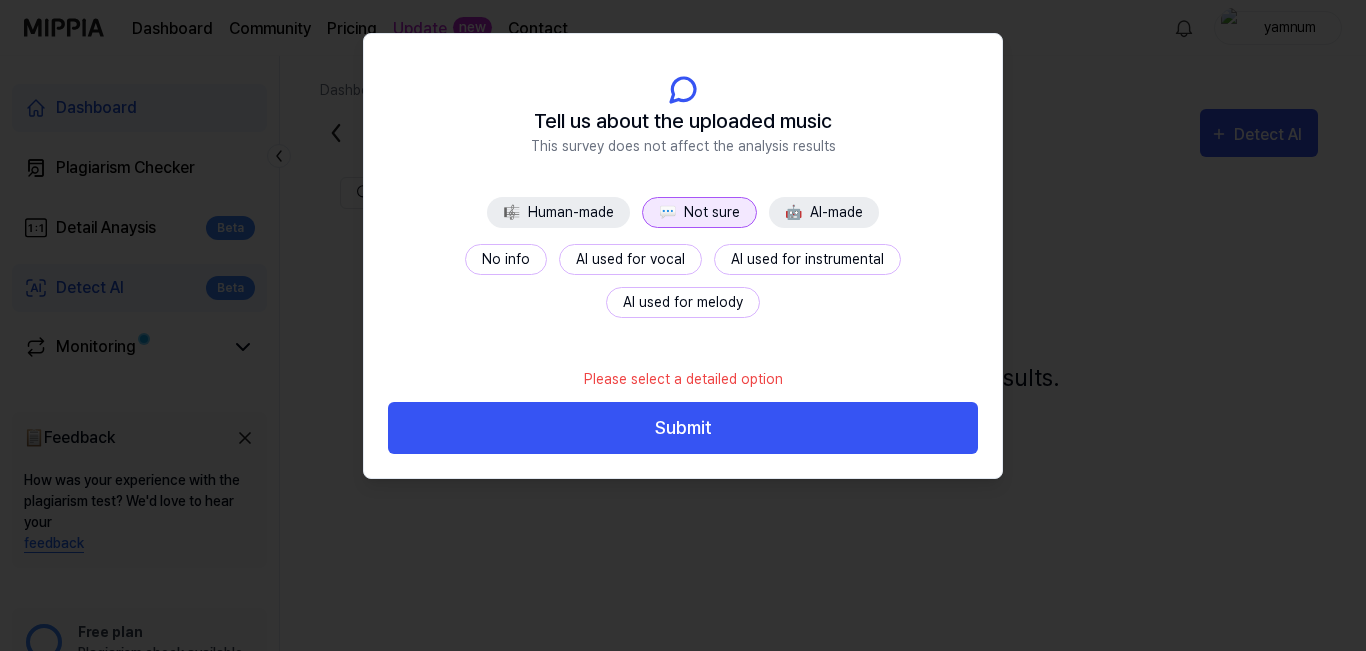 click on "No info" at bounding box center (506, 259) 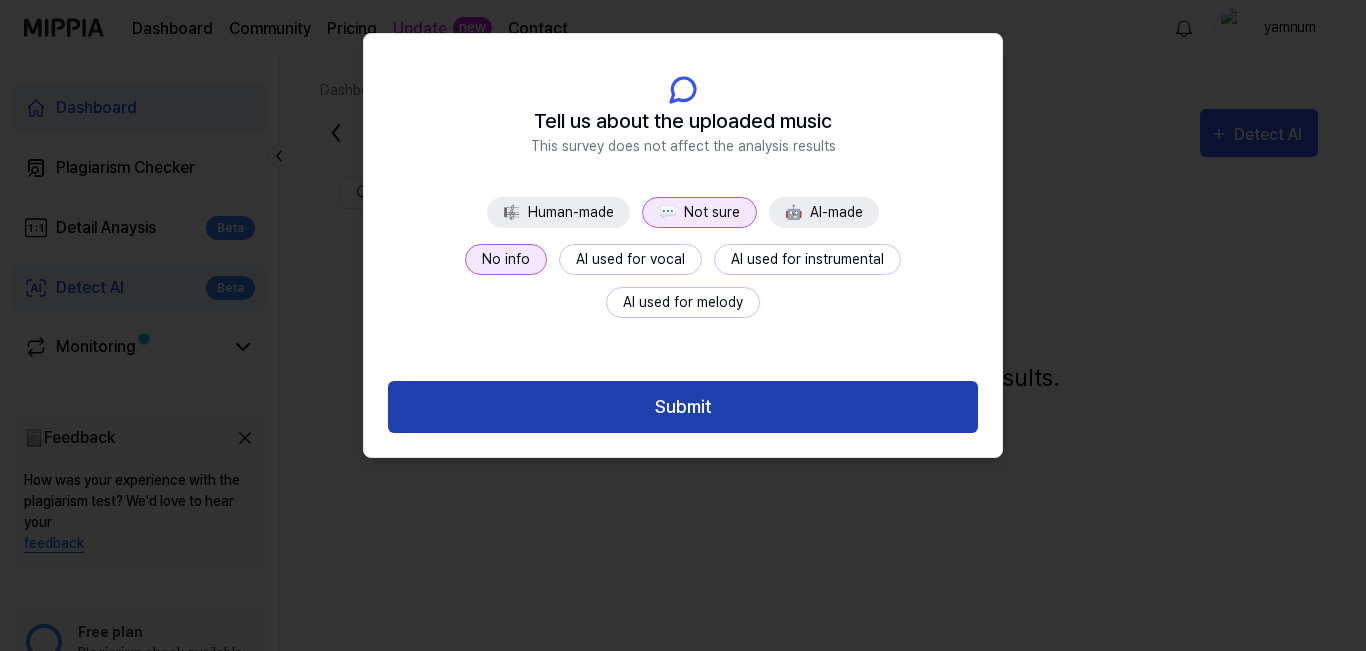 drag, startPoint x: 640, startPoint y: 406, endPoint x: 669, endPoint y: 401, distance: 29.427877 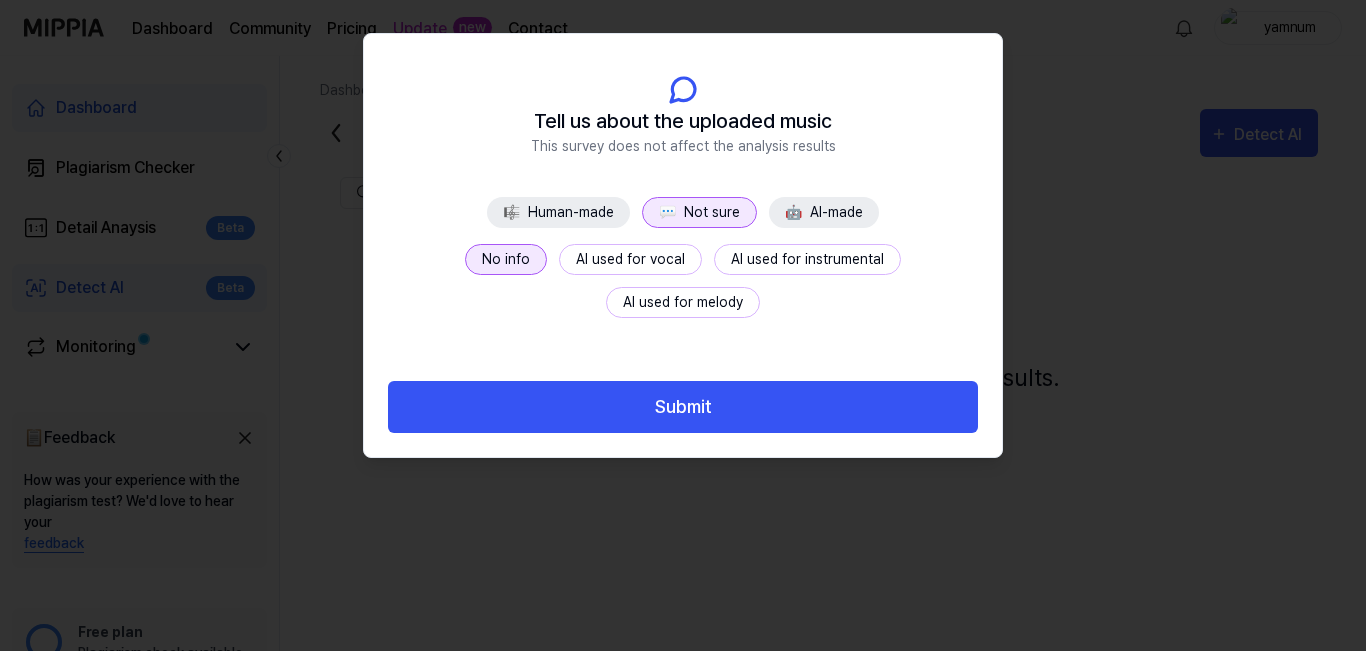 click on "Submit" at bounding box center (683, 407) 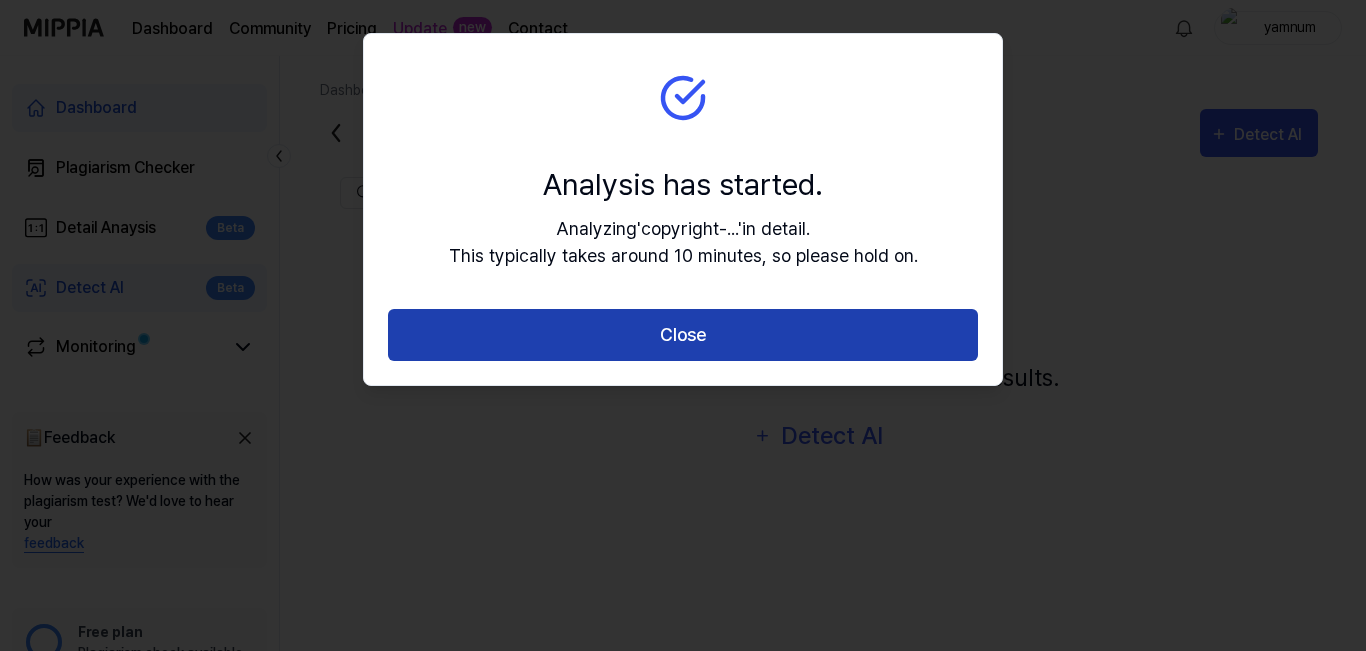 click on "Close" at bounding box center [683, 335] 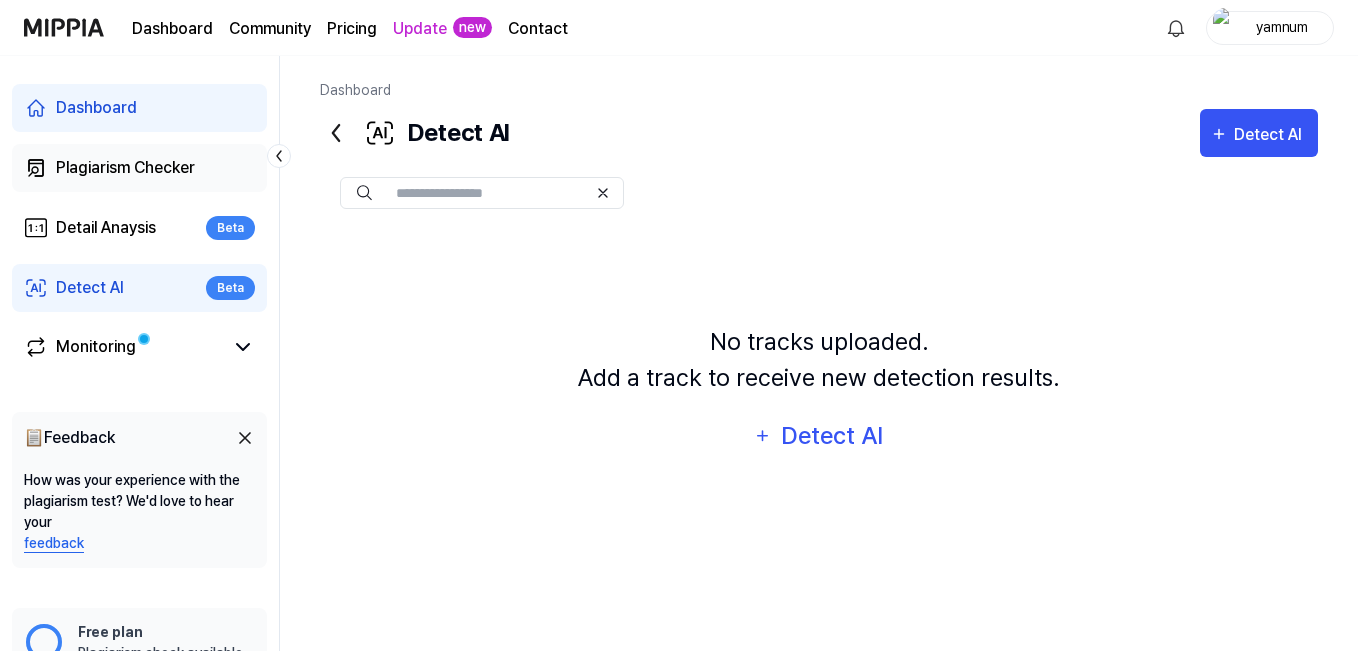 click on "Plagiarism Checker" at bounding box center (125, 168) 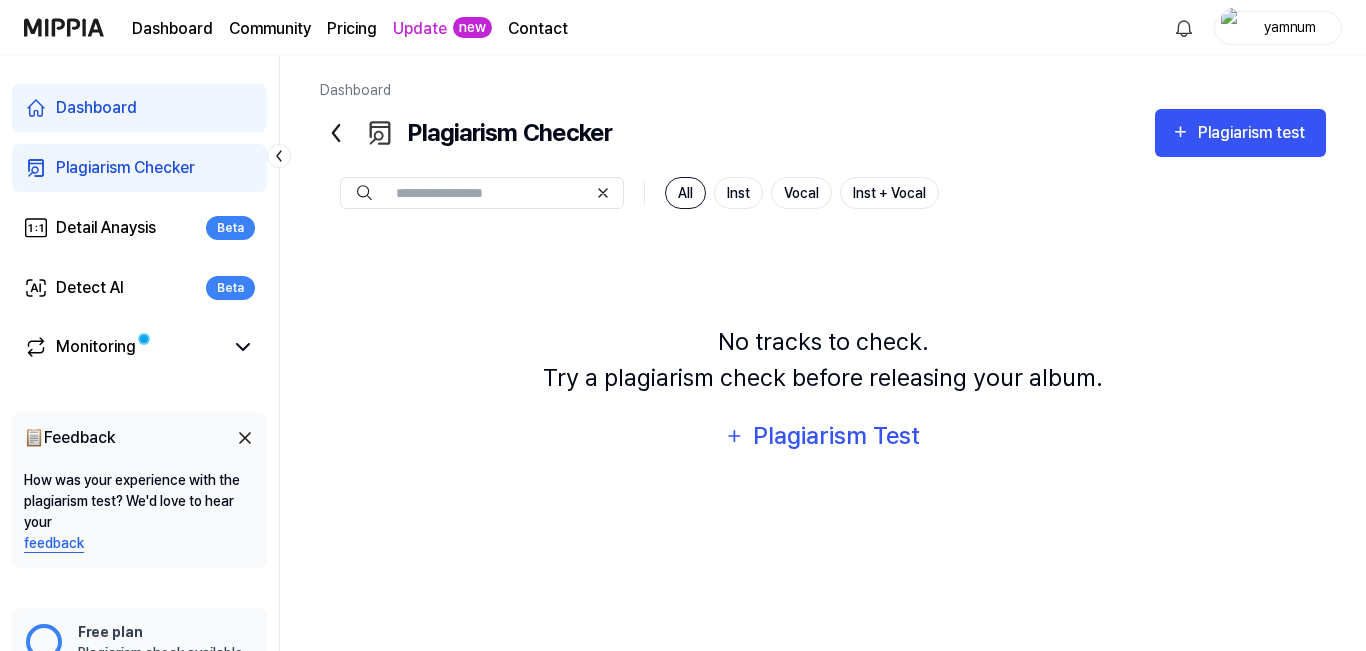 click on "Dashboard" at bounding box center [96, 108] 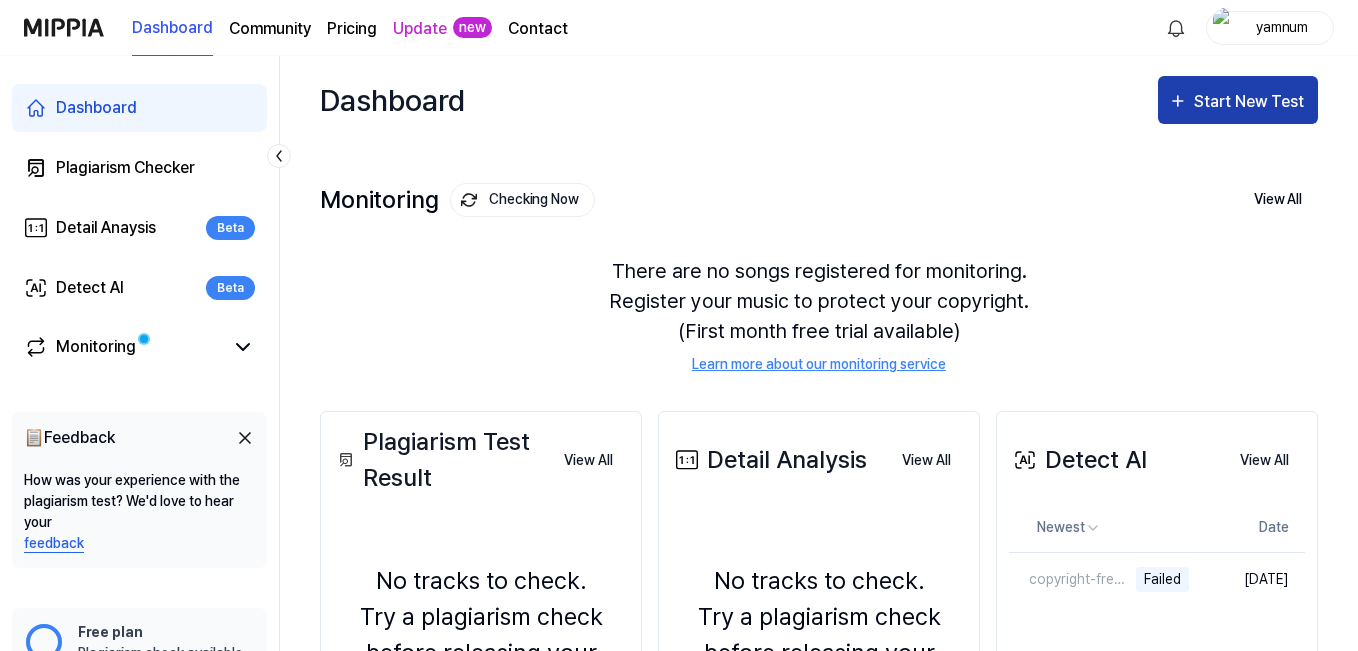 click on "Start New Test" at bounding box center [1251, 102] 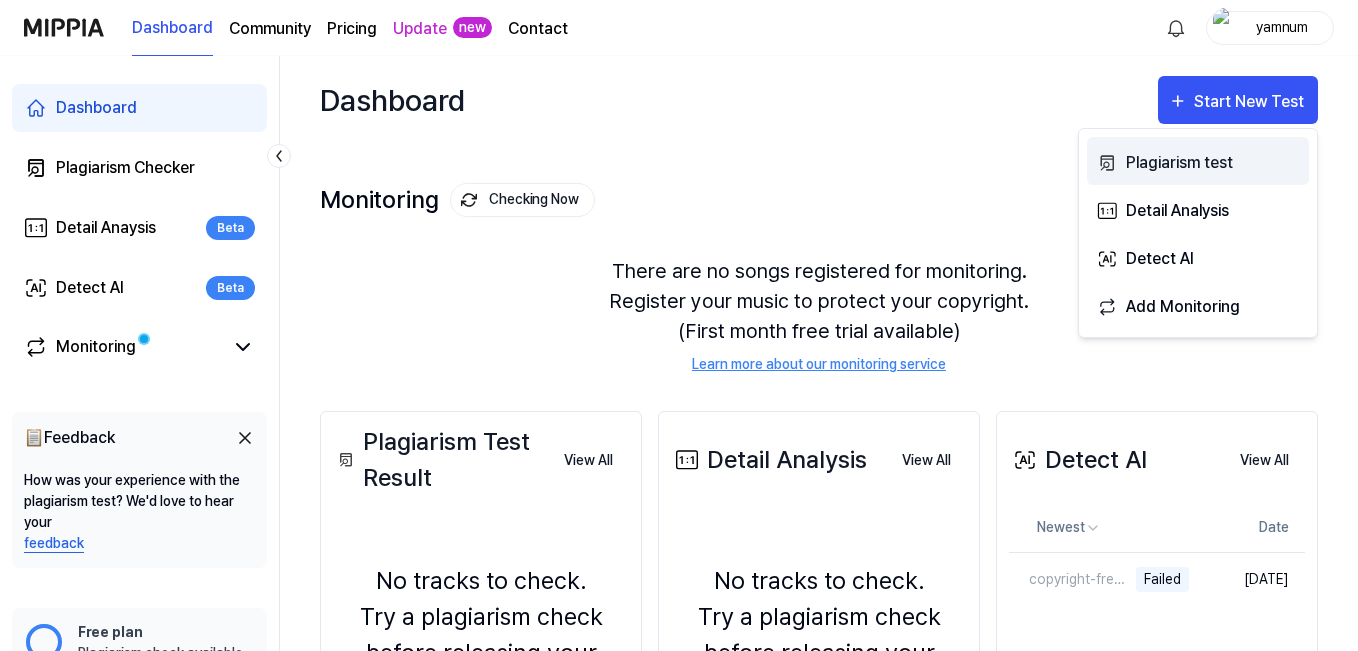 click on "Plagiarism test" at bounding box center [1213, 163] 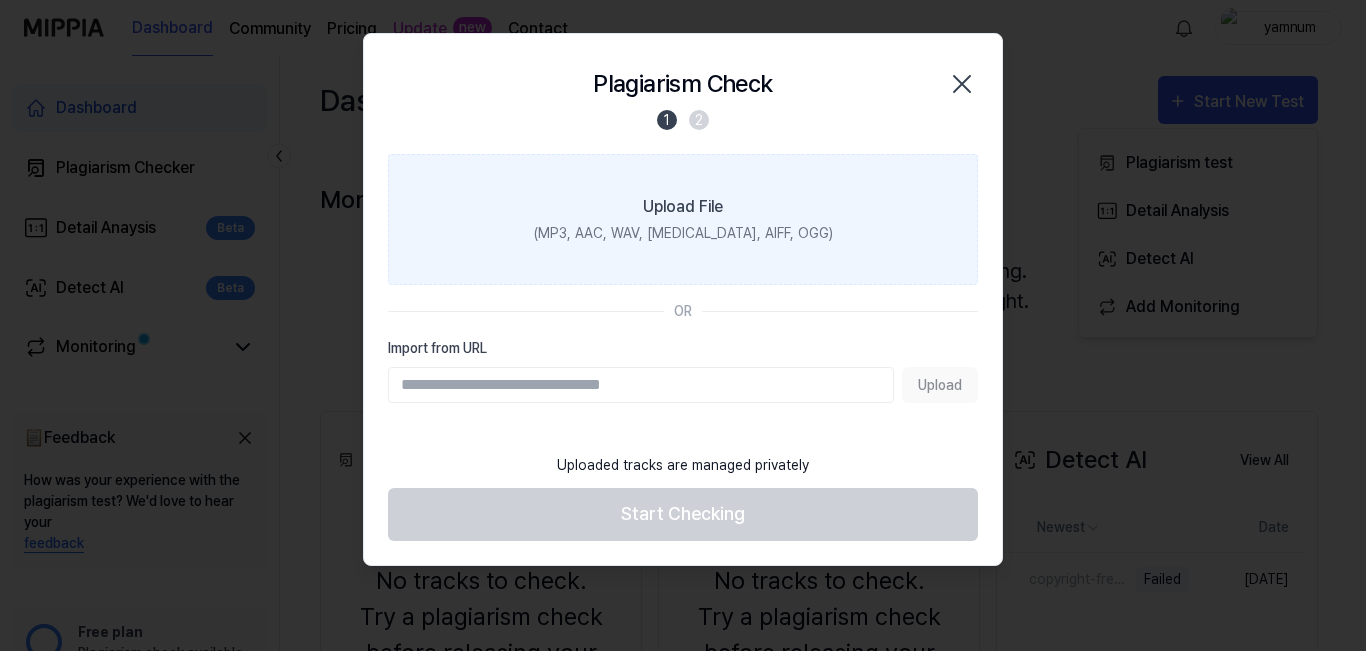 click on "(MP3, AAC, WAV, [MEDICAL_DATA], AIFF, OGG)" at bounding box center (683, 233) 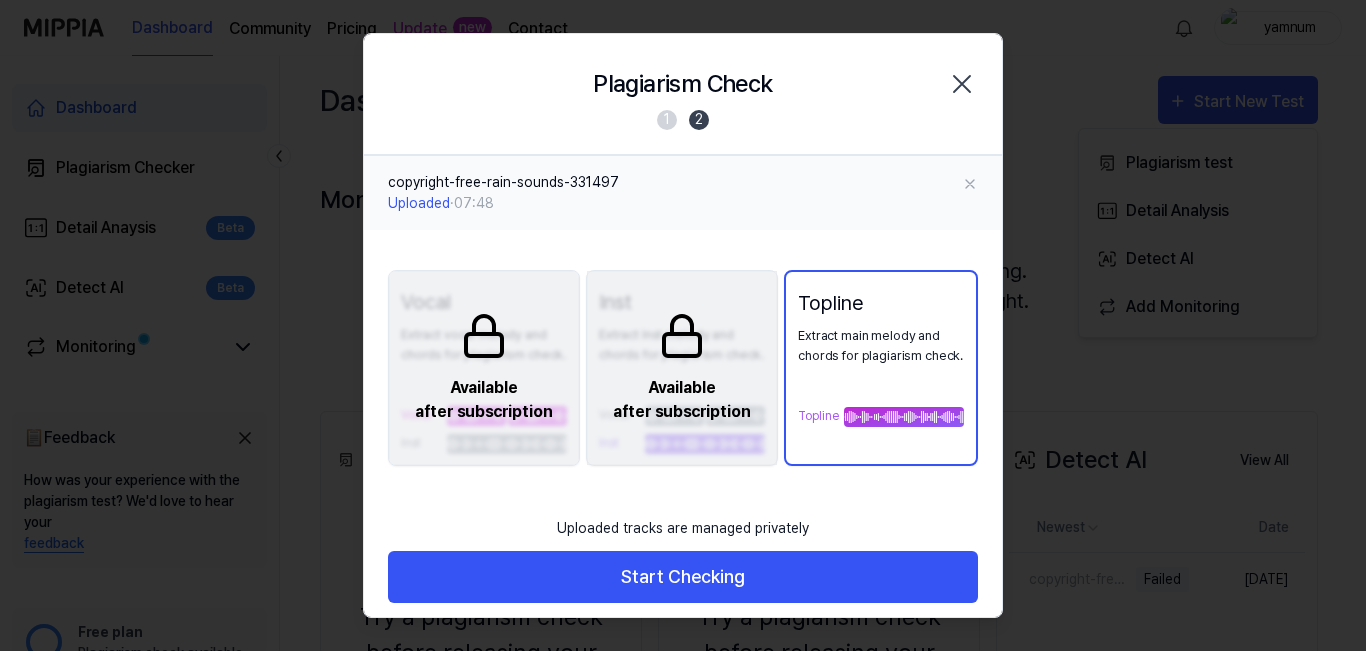 click on "Available
after subscription" at bounding box center (484, 368) 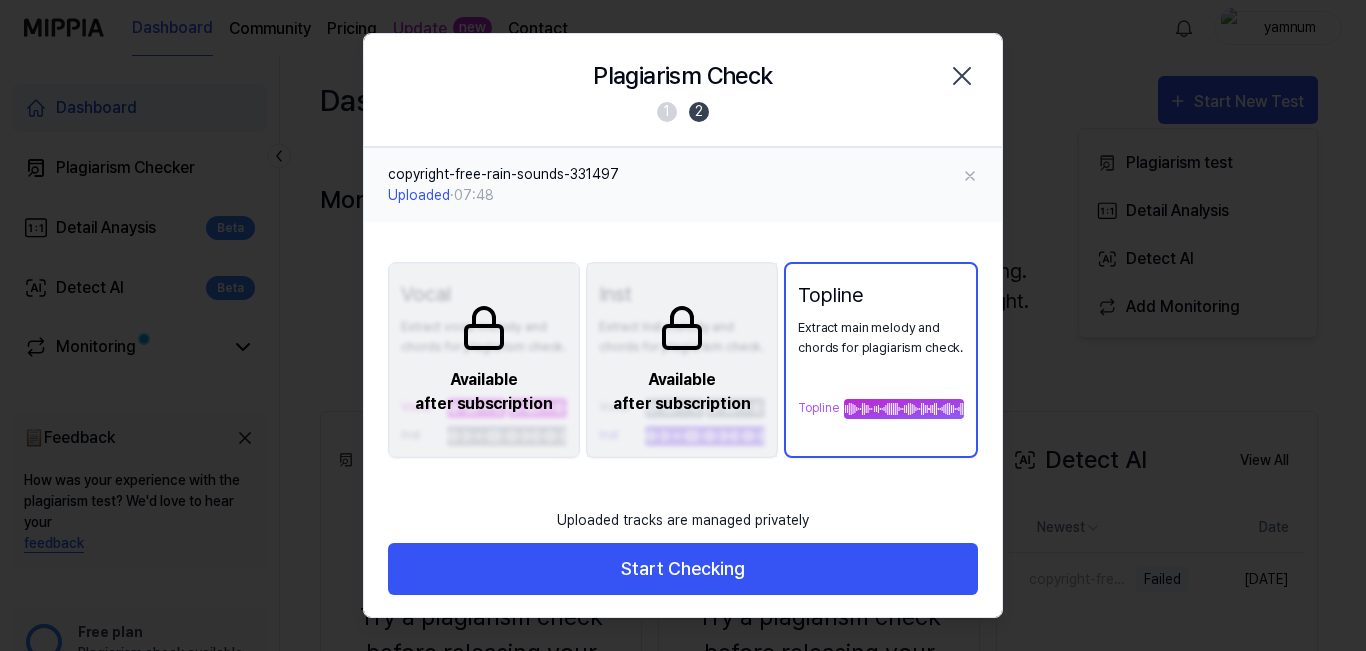 scroll, scrollTop: 10, scrollLeft: 0, axis: vertical 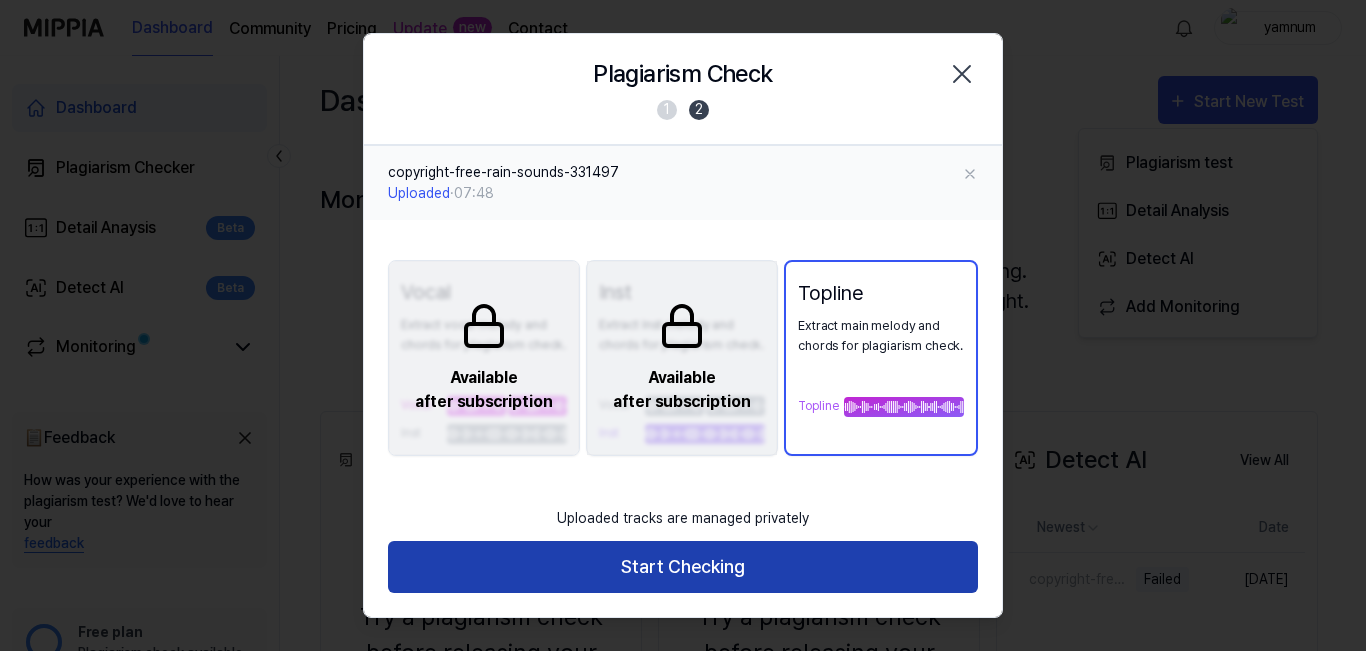 click on "Start Checking" at bounding box center [683, 567] 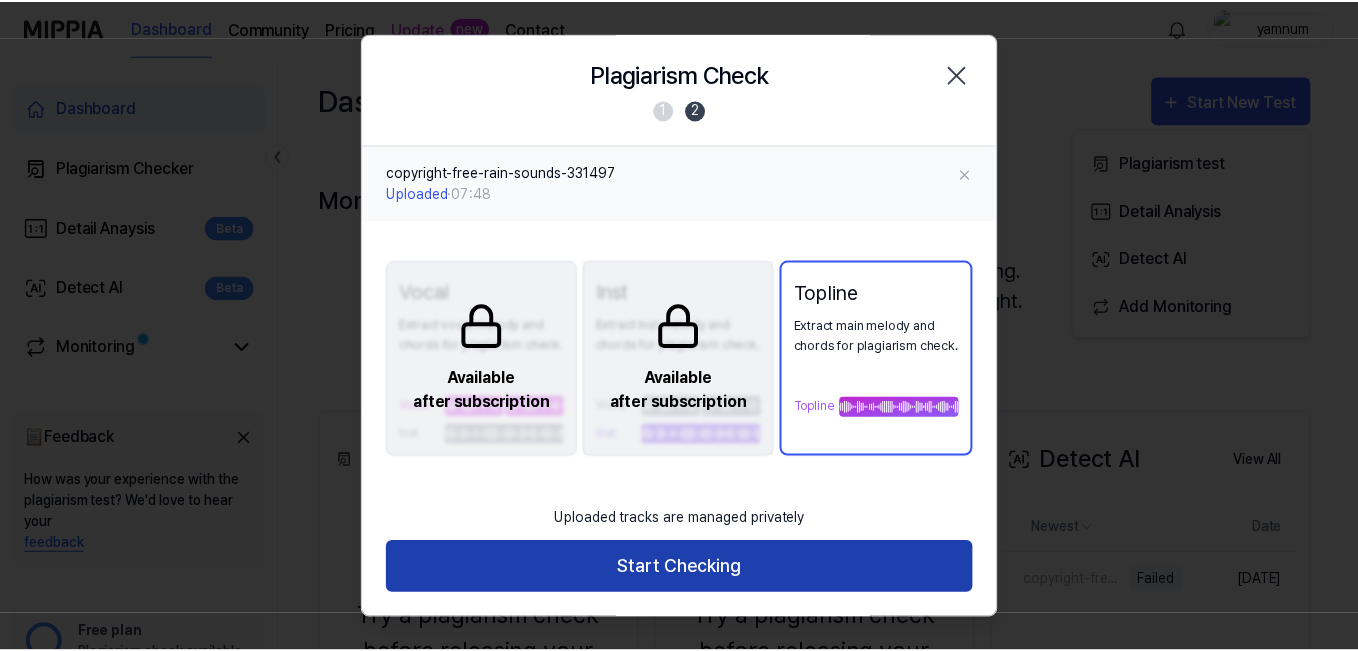 scroll, scrollTop: 0, scrollLeft: 0, axis: both 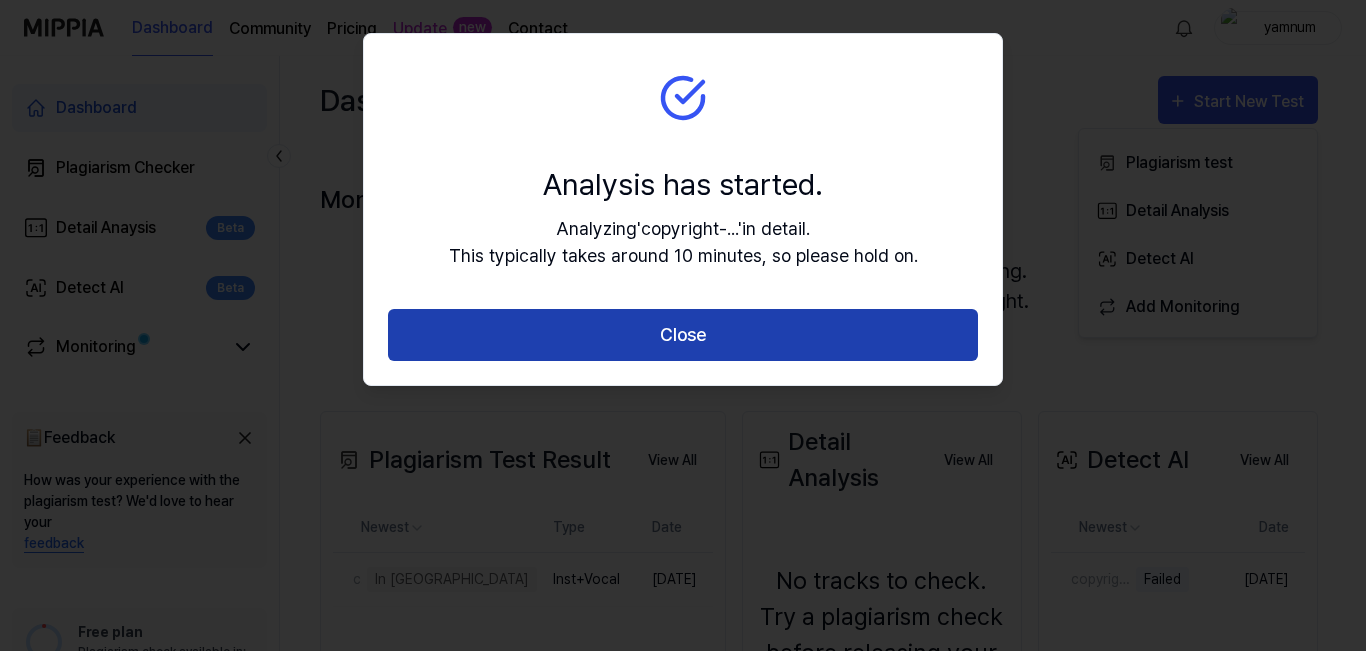 click on "Close" at bounding box center (683, 335) 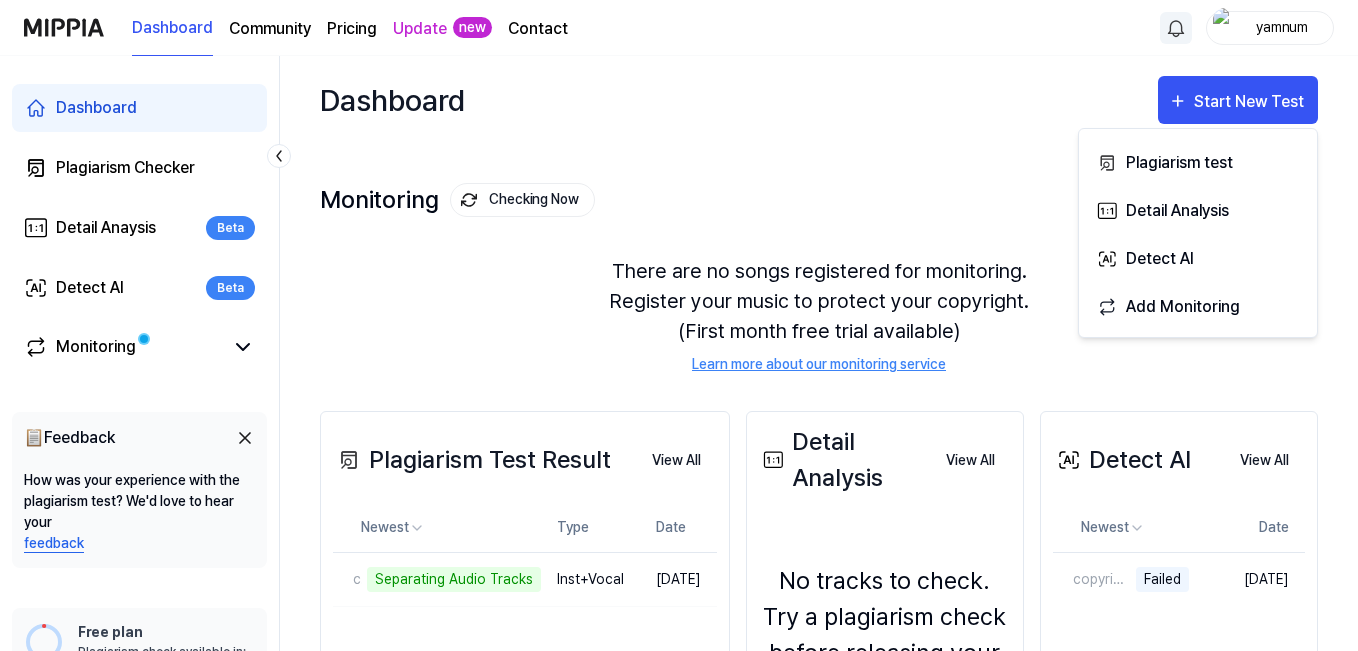 click on "Dashboard Community Pricing Update new Contact yamnum Dashboard Plagiarism Checker Detail Anaysis Beta Detect AI Beta Monitoring 📋  Feedback How was your experience with the plagiarism test? We'd love to hear your  feedback Free plan Plagiarism check available in:  available in:      119:41 Get started Dashboard Start New Test Monitoring Checking Now View All Monitoring There are no songs registered for monitoring.
Register your music to protect your copyright.
(First month free trial available) Learn more about our monitoring service Plagiarism Test Result View All Plagiarism Test Result Newest Type Date copyright-free-rain-sounds-331497 Separating Audio Tracks Delete Inst+Vocal [DATE] View All Detail Analysis View All Detail Analysis No tracks to check.
Try a plagiarism check before releasing your album. Detail Analysis View All Detect AI View All Detect AI Newest Date copyright-free-rain-sounds-331497 Failed Delete [DATE] View All  Plagiarism test Detail Analysis Detect AI Add Monitoring" at bounding box center [679, 325] 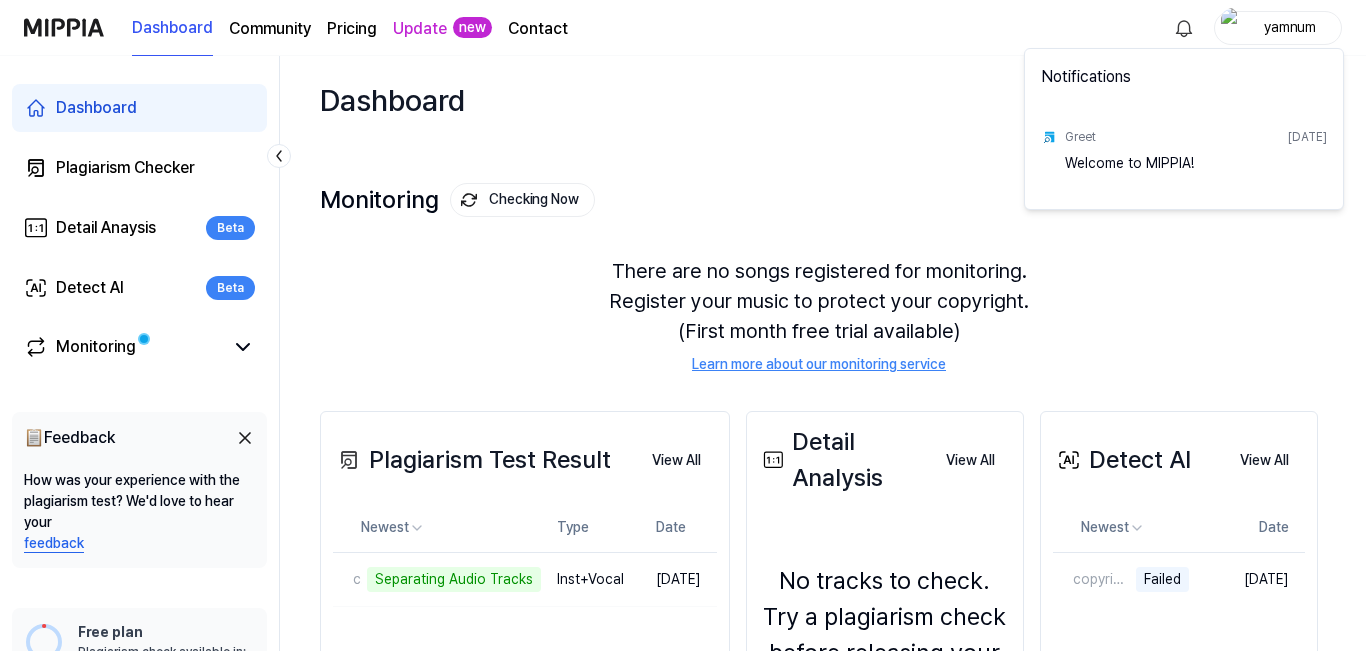 click on "Dashboard Community Pricing Update new Contact yamnum Dashboard Plagiarism Checker Detail Anaysis Beta Detect AI Beta Monitoring 📋  Feedback How was your experience with the plagiarism test? We'd love to hear your  feedback Free plan Plagiarism check available in:  available in:      119:40 Get started Dashboard Start New Test Monitoring Checking Now View All Monitoring There are no songs registered for monitoring.
Register your music to protect your copyright.
(First month free trial available) Learn more about our monitoring service Plagiarism Test Result View All Plagiarism Test Result Newest Type Date copyright-free-rain-sounds-331497 Separating Audio Tracks Delete Inst+Vocal [DATE] View All Detail Analysis View All Detail Analysis No tracks to check.
Try a plagiarism check before releasing your album. Detail Analysis View All Detect AI View All Detect AI Newest Date copyright-free-rain-sounds-331497 Failed Delete [DATE] View All Notifications Greet [DATE] Welcome to MIPPIA!" at bounding box center (683, 325) 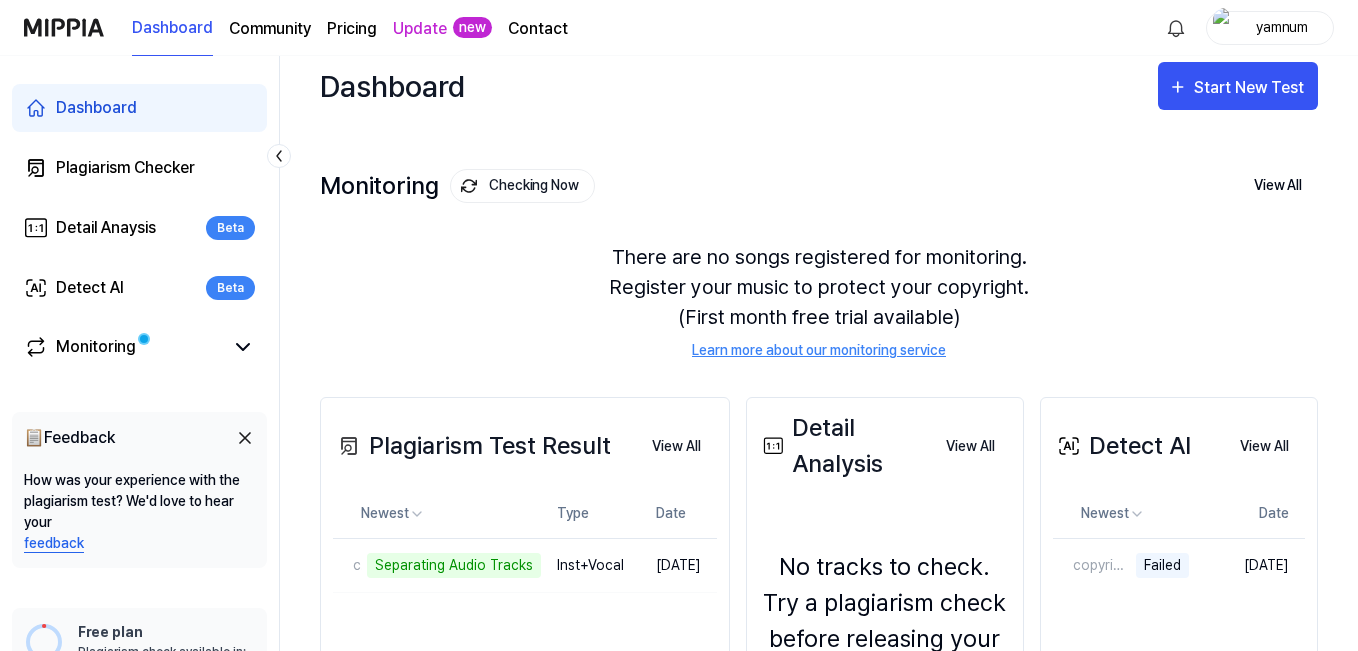 scroll, scrollTop: 200, scrollLeft: 0, axis: vertical 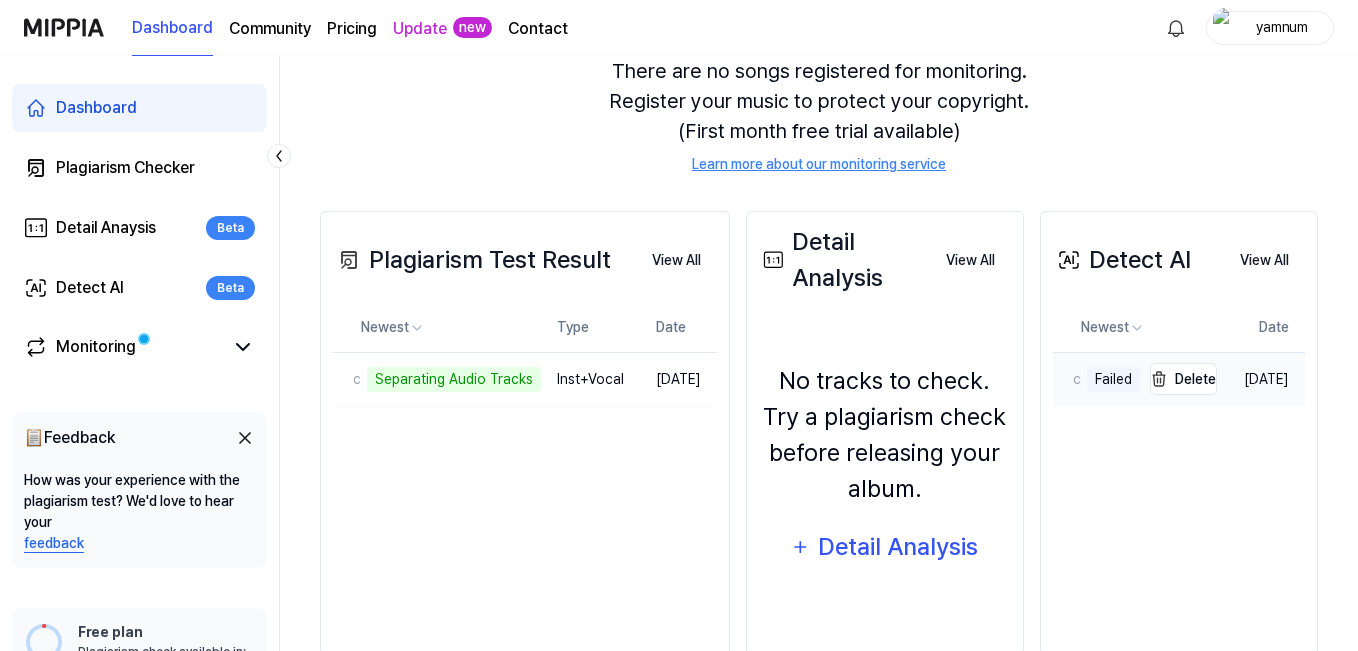 click on "Failed" at bounding box center [1113, 379] 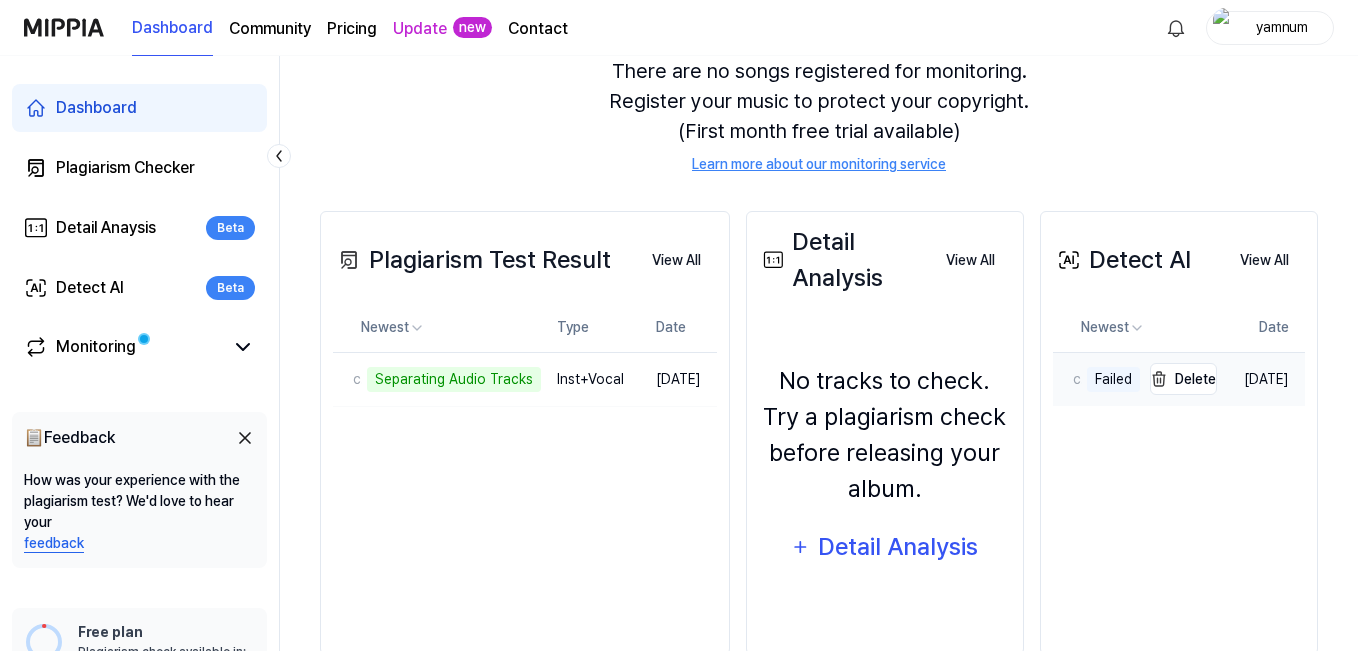 click on "copyright-free-rain-sounds-331497" at bounding box center (1067, 379) 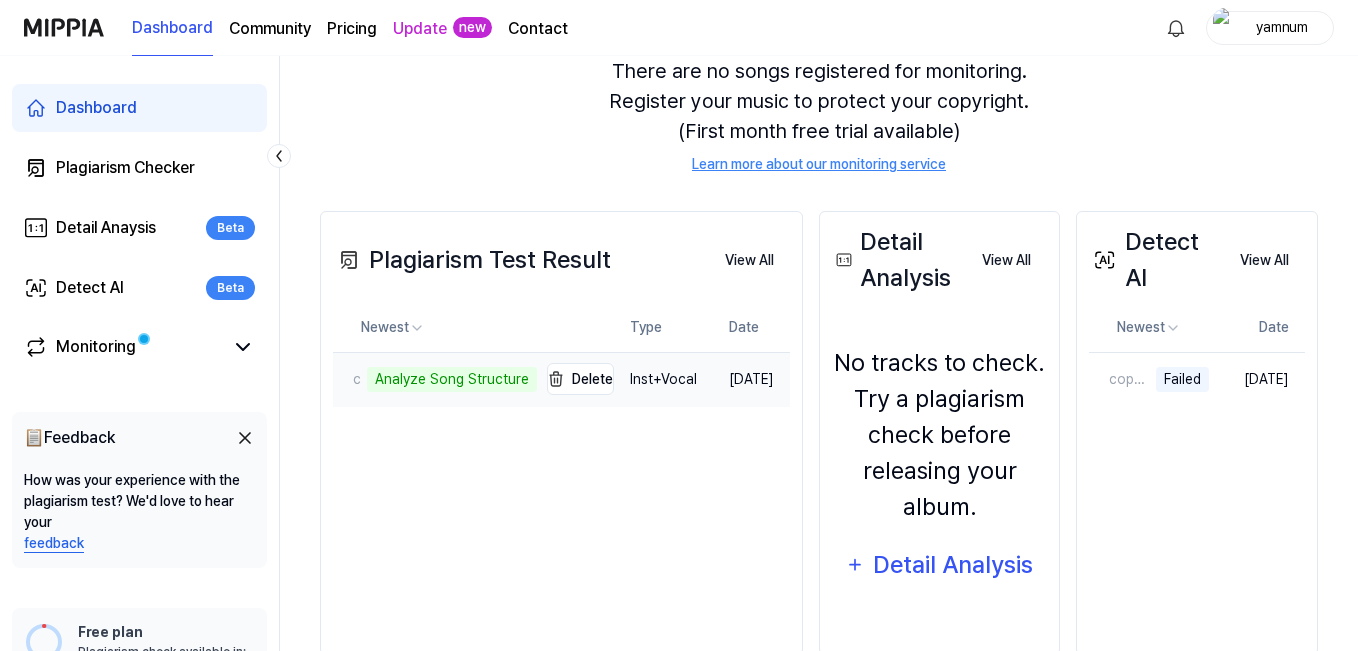click on "Analyze Song Structure" at bounding box center [452, 379] 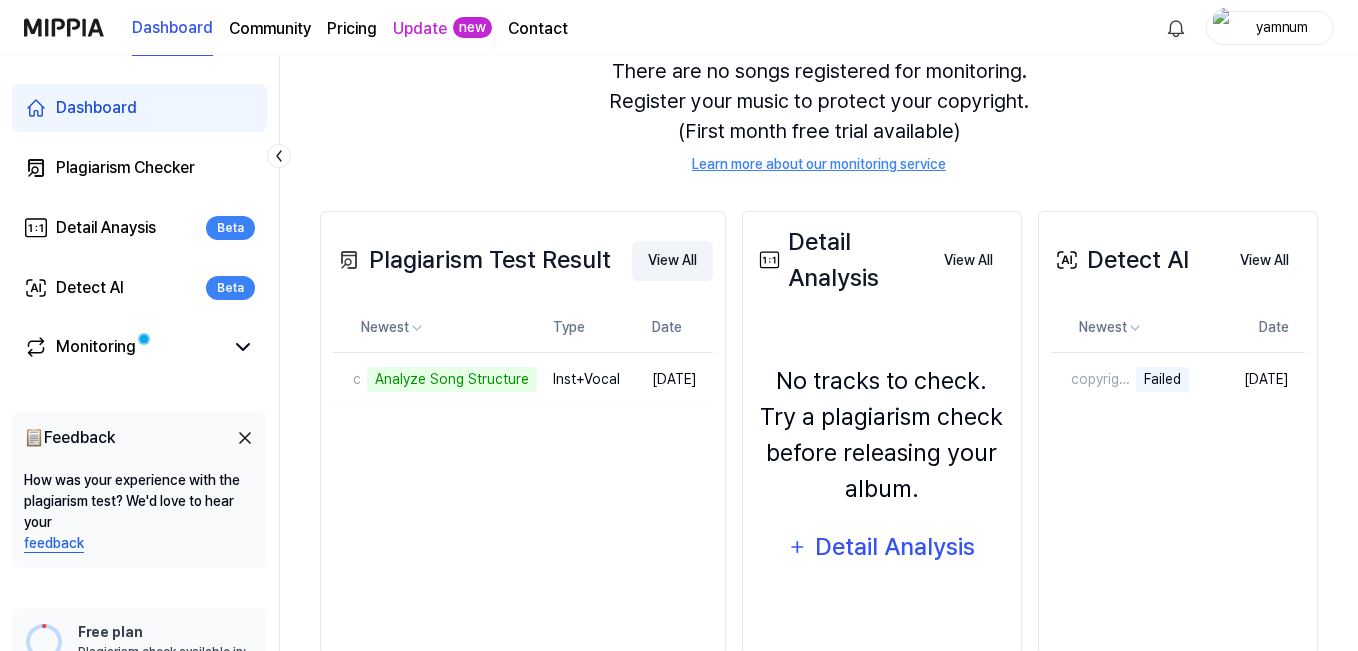 click on "View All" at bounding box center [672, 261] 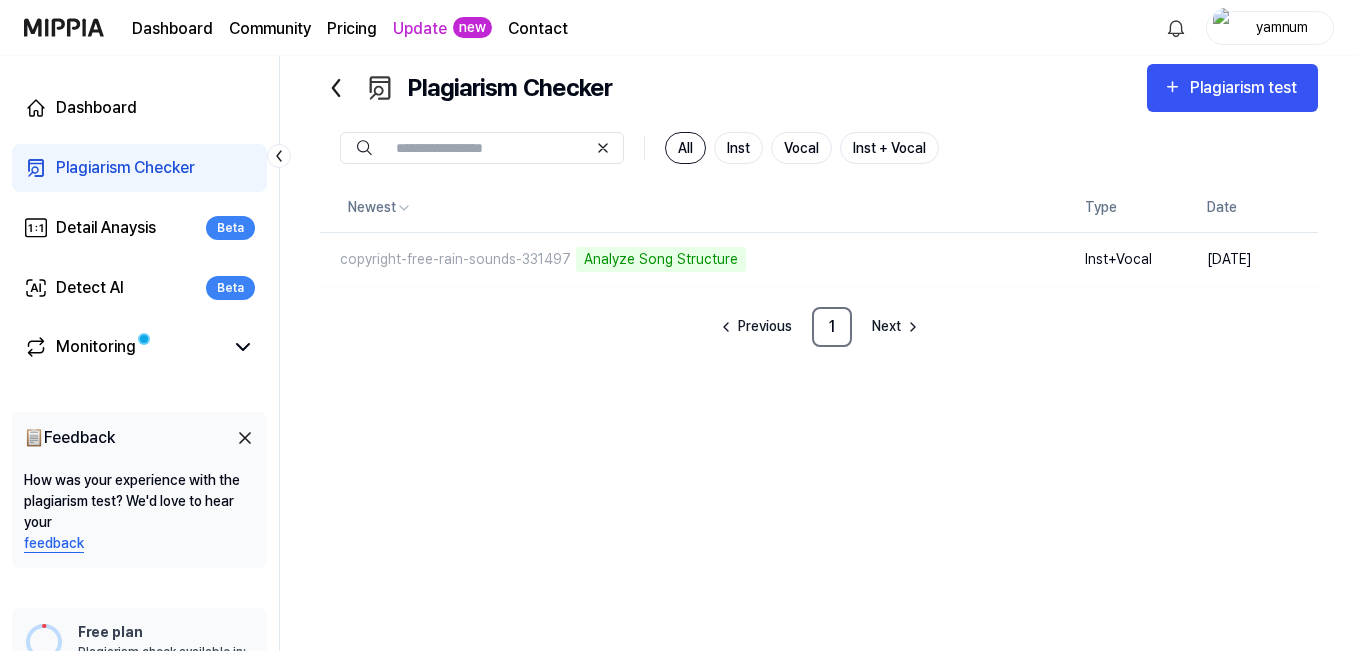scroll, scrollTop: 45, scrollLeft: 0, axis: vertical 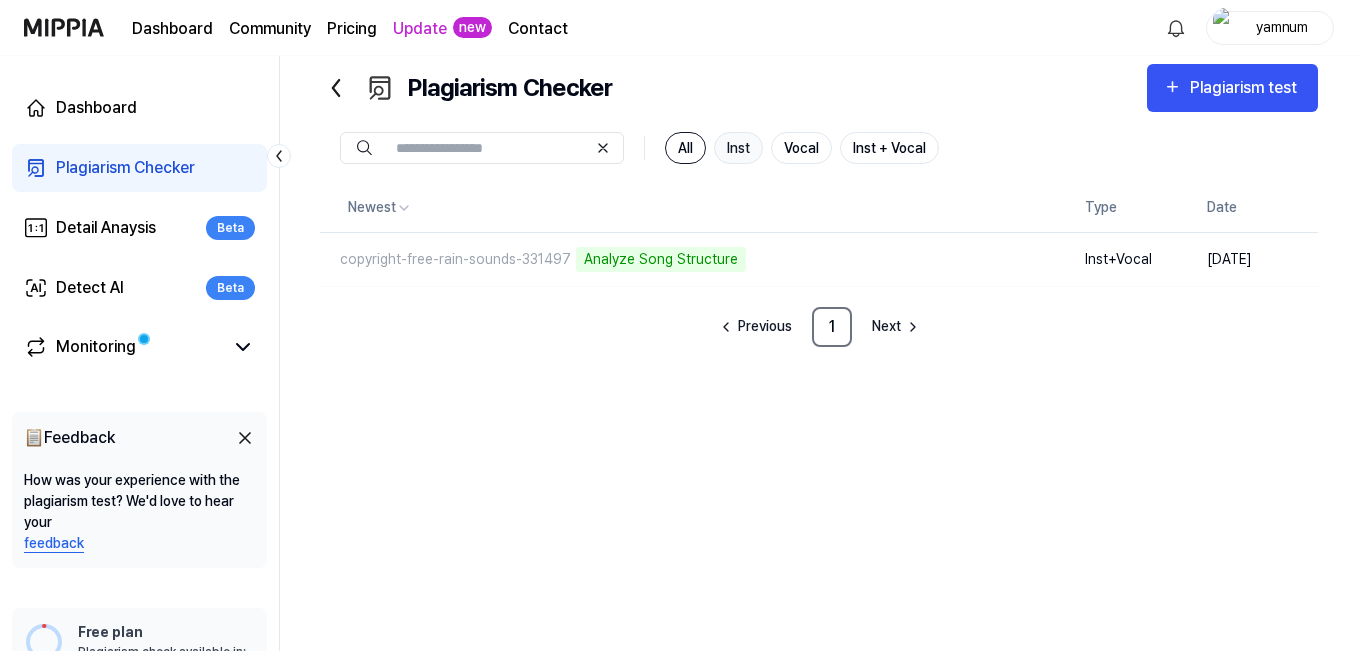 click on "Inst" at bounding box center [738, 148] 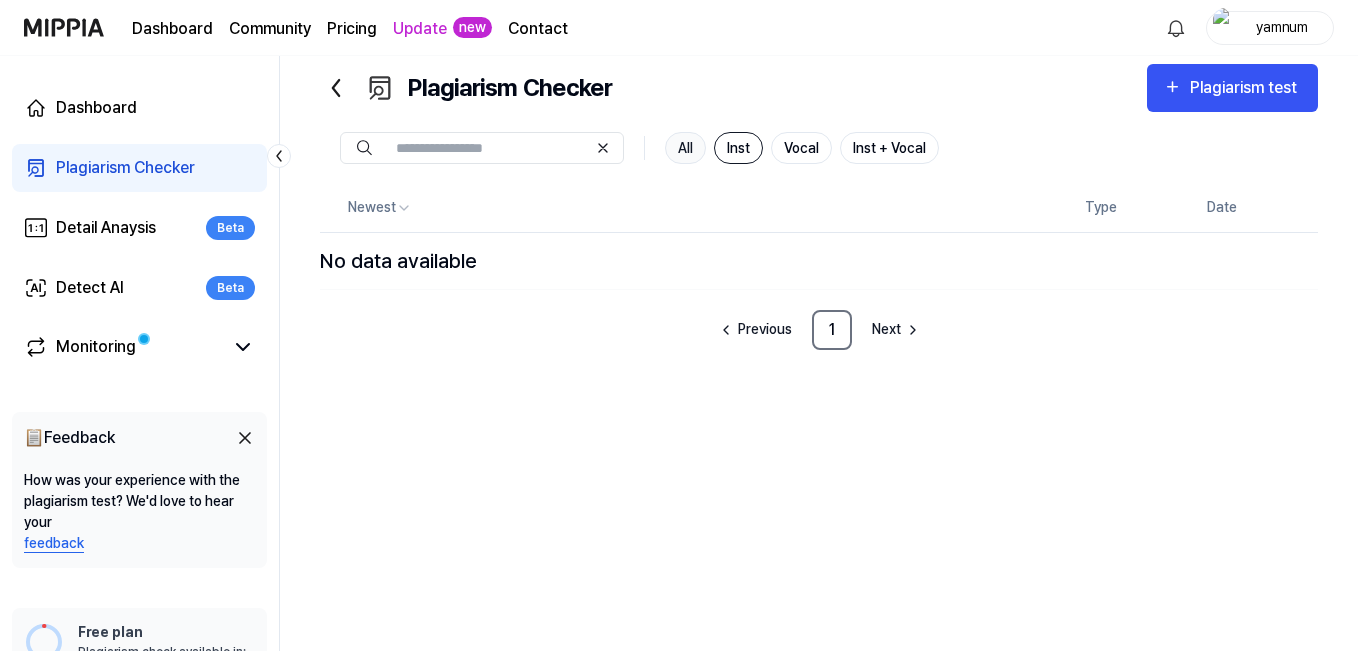 click on "All" at bounding box center [685, 148] 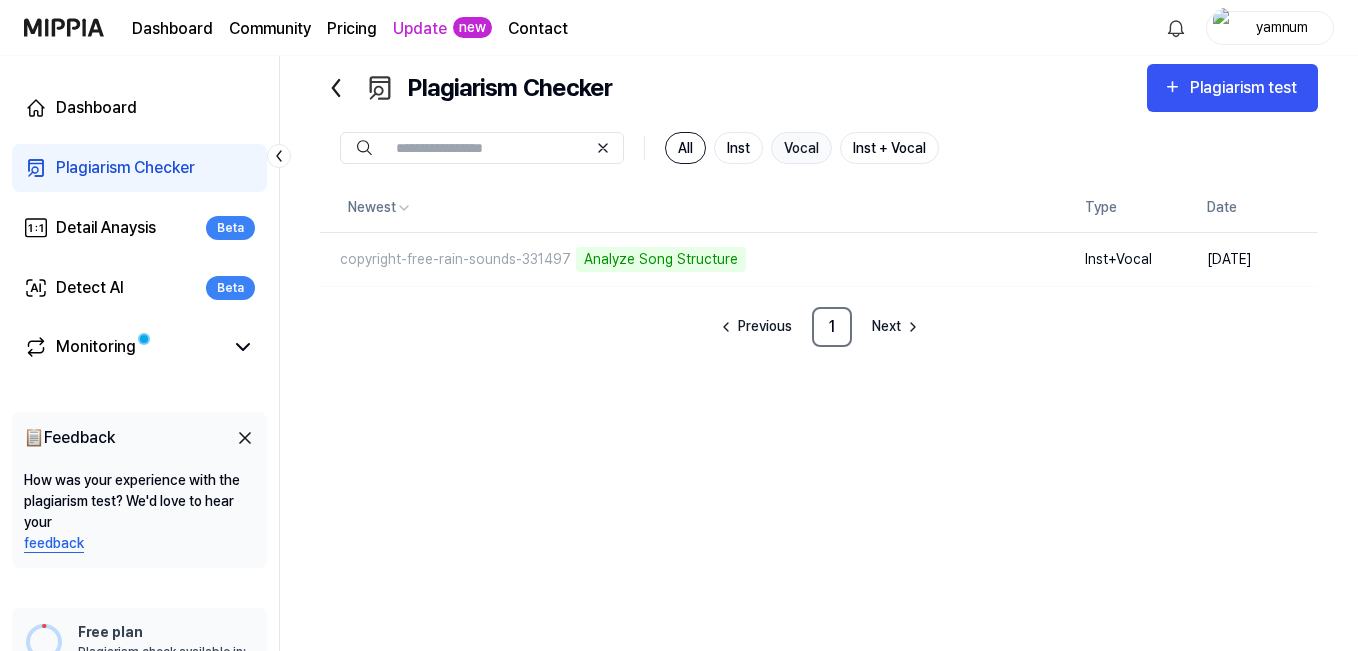 click on "Vocal" at bounding box center [801, 148] 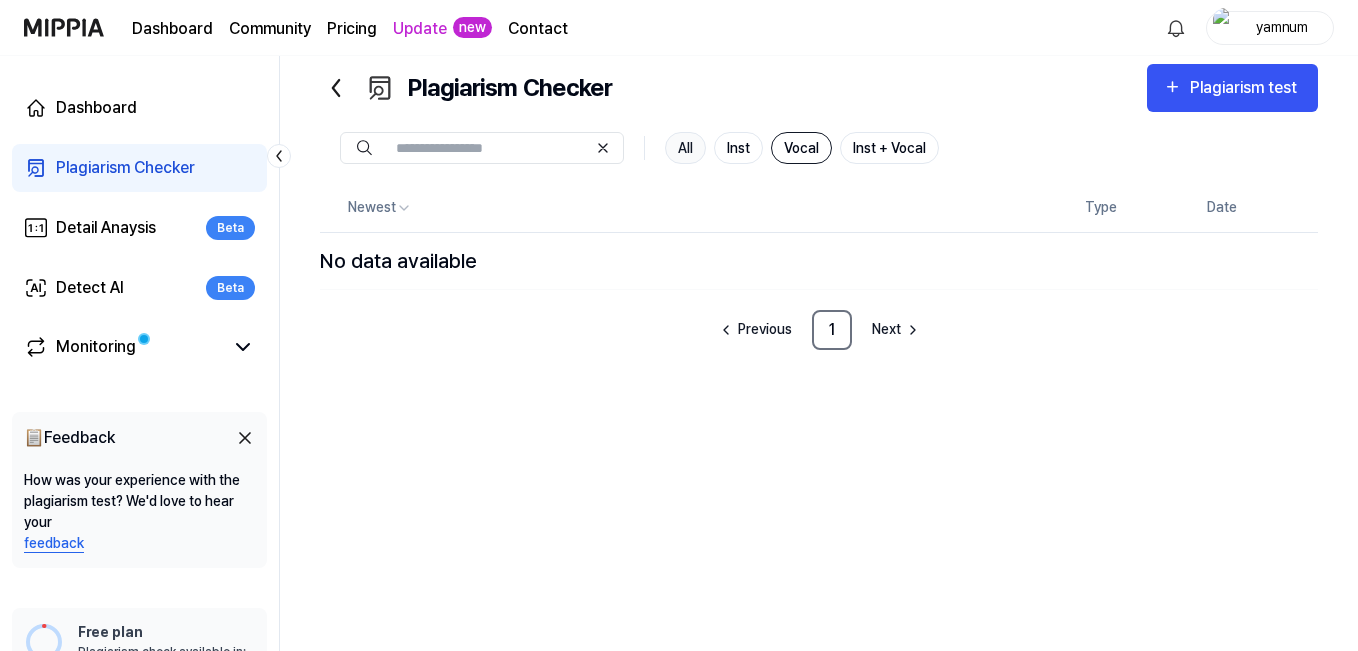 click on "All" at bounding box center (685, 148) 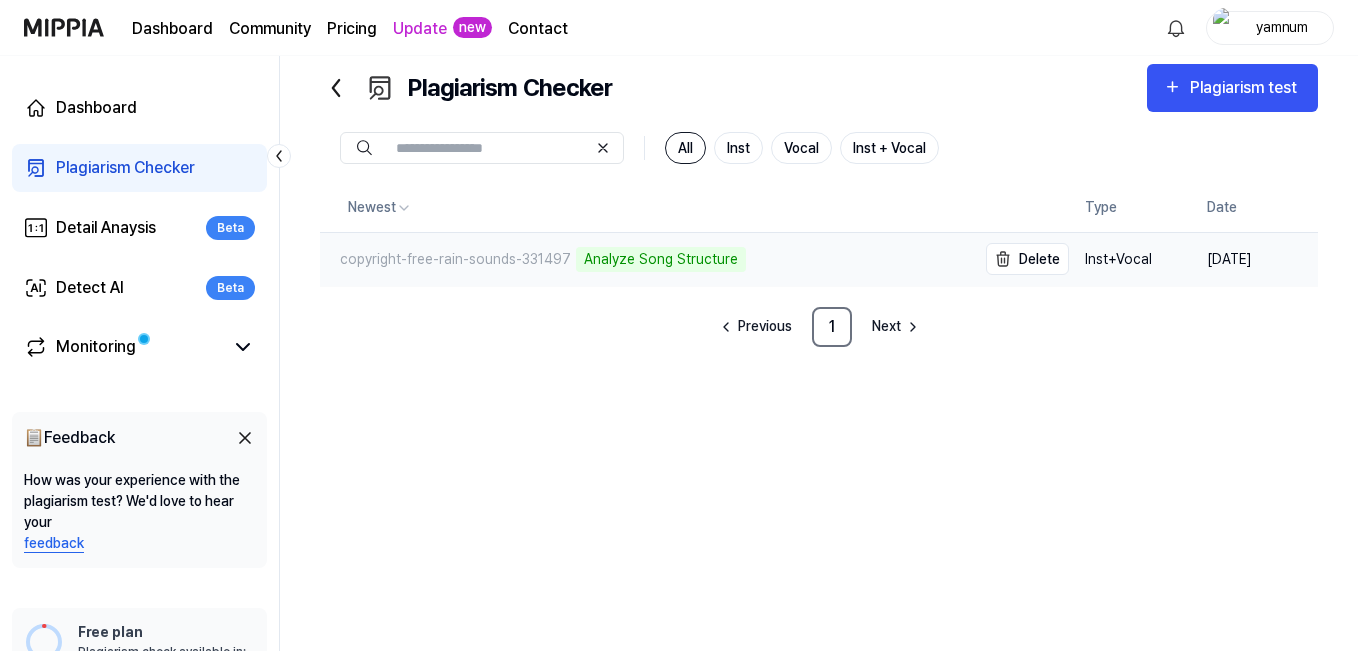click on "copyright-free-rain-sounds-331497 Analyze Song Structure" at bounding box center [648, 259] 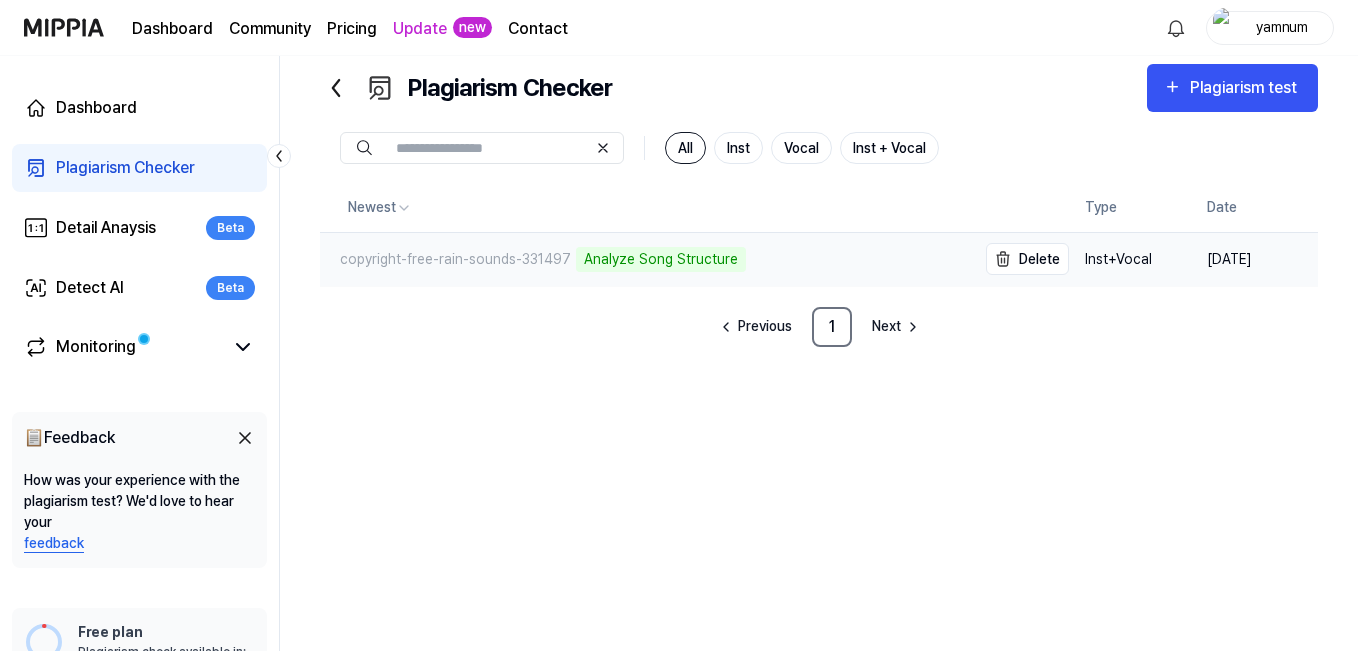 click on "copyright-free-rain-sounds-331497" at bounding box center [445, 259] 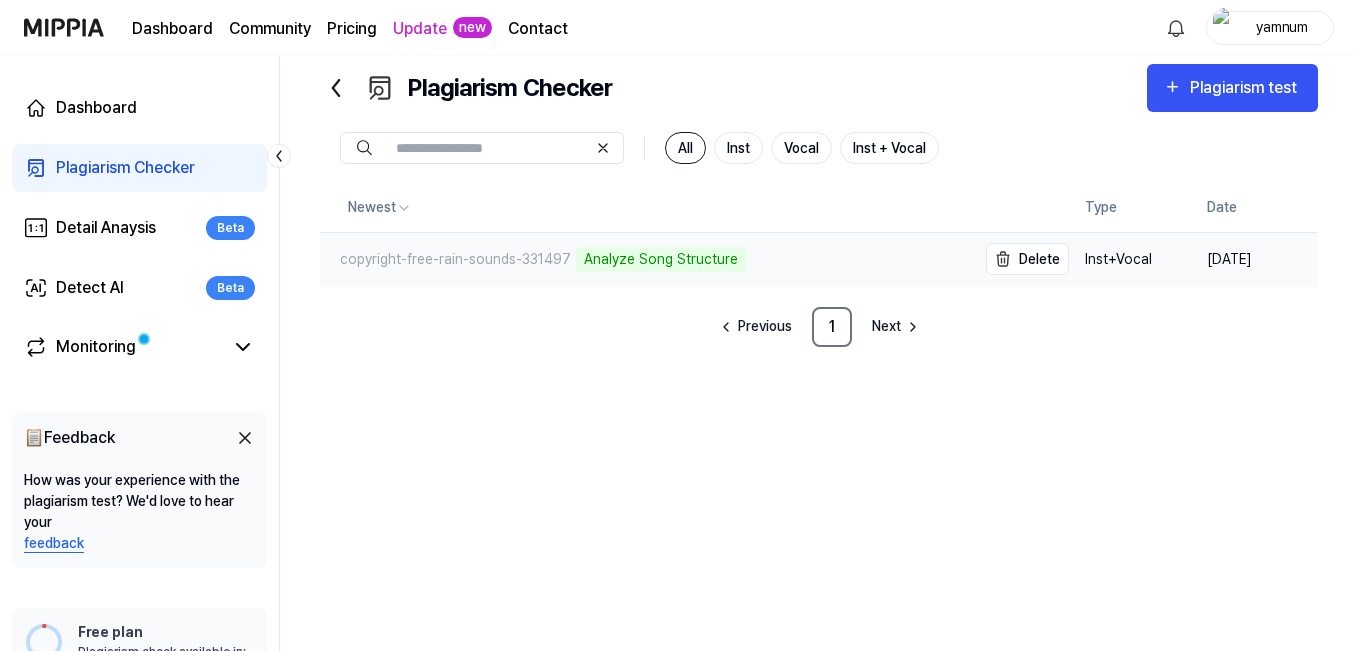 click on "Analyze Song Structure" at bounding box center (661, 259) 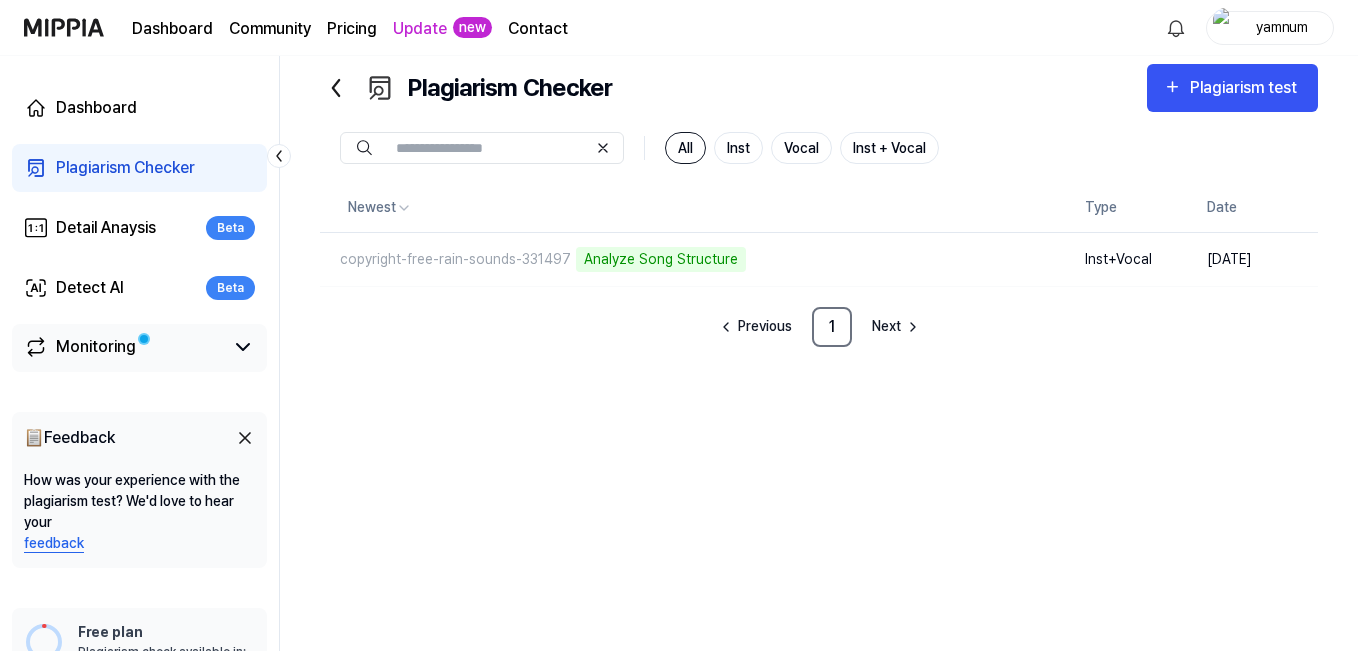 click on "Monitoring" at bounding box center [139, 347] 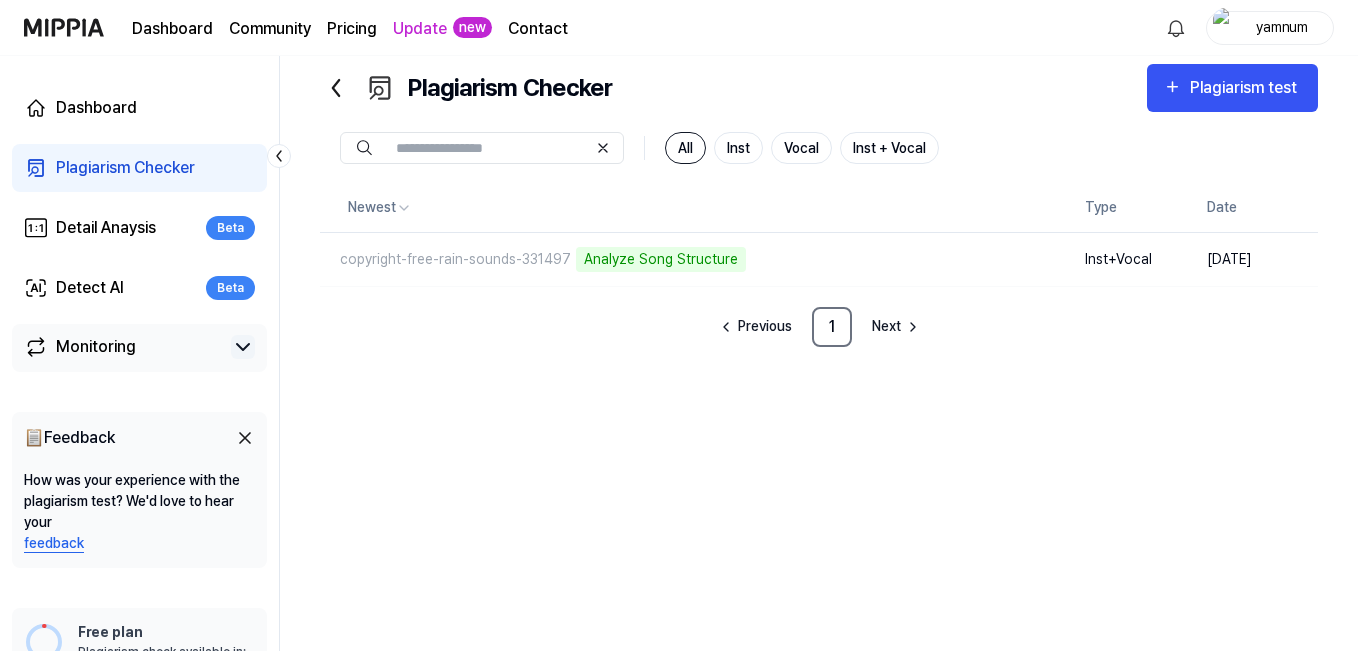click 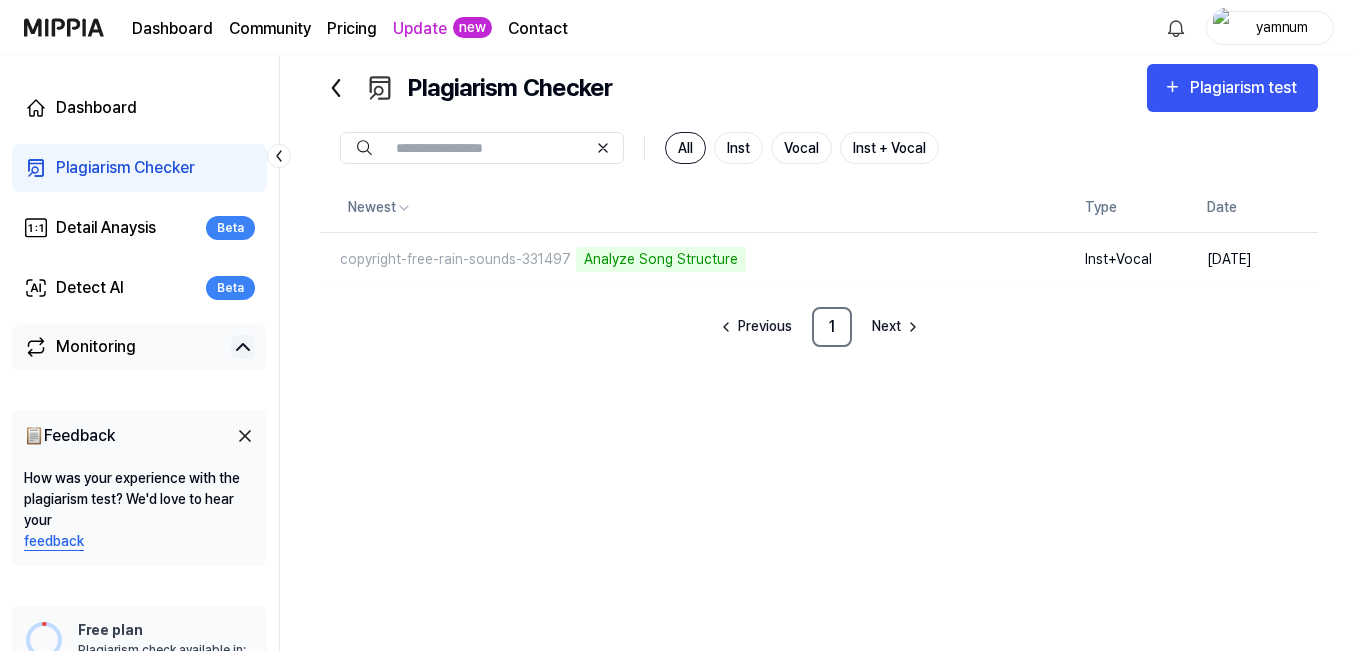 click on "Monitoring" at bounding box center [123, 347] 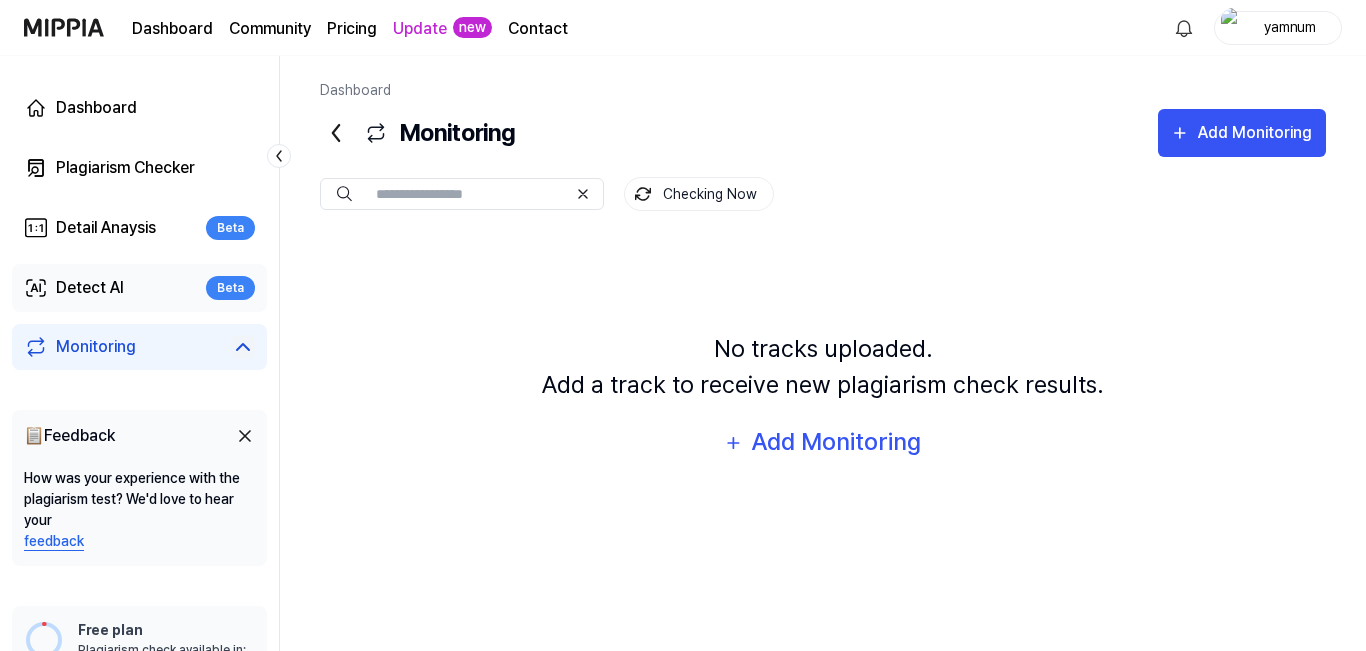 click on "Detect AI" at bounding box center (90, 288) 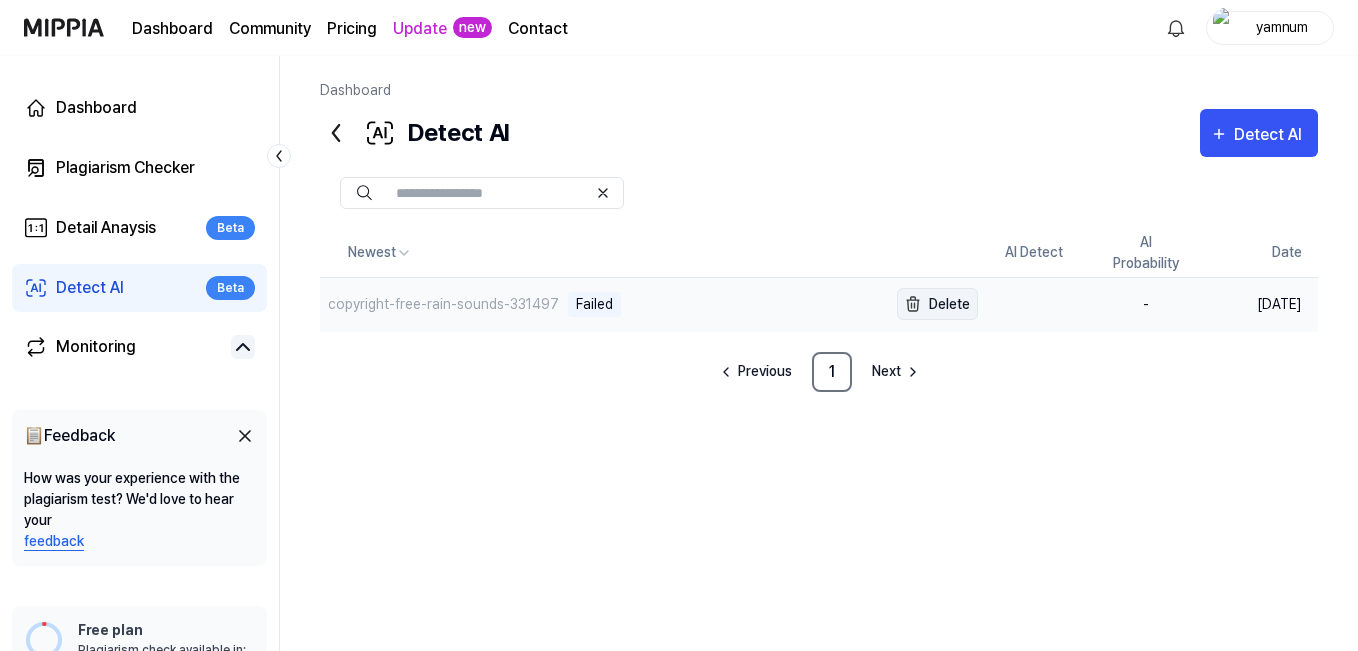 click at bounding box center (913, 304) 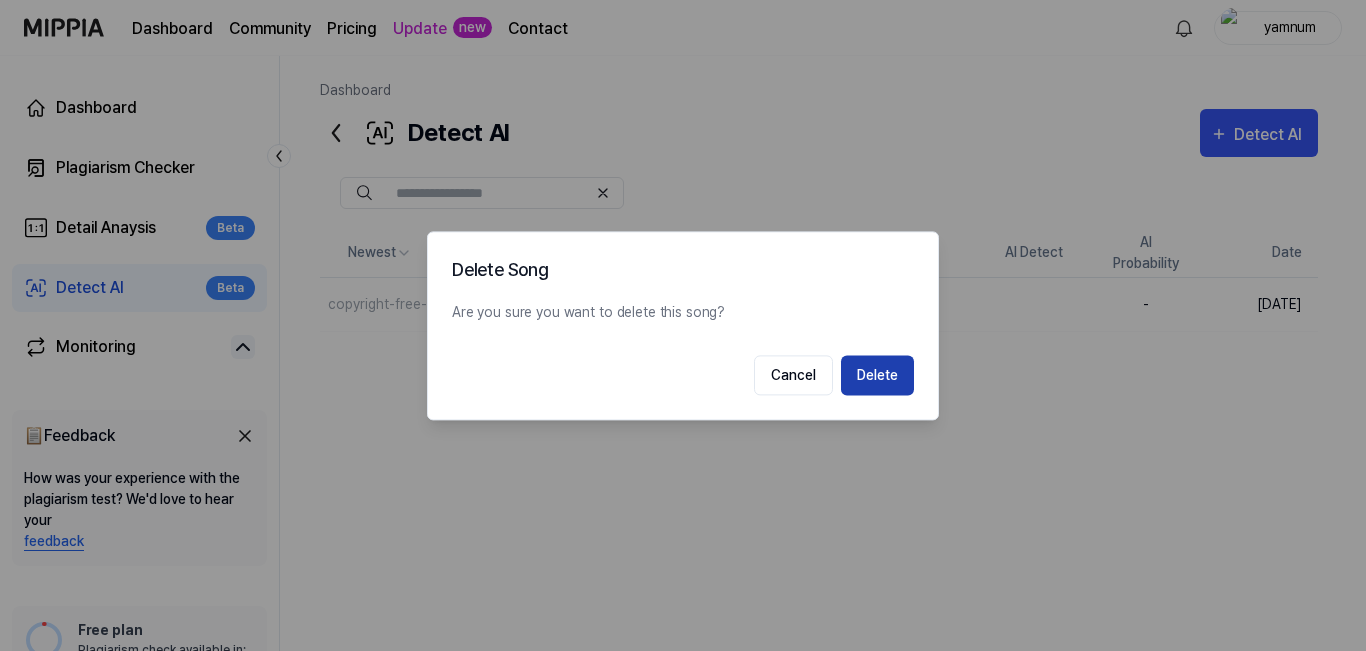 click on "Delete" at bounding box center (877, 375) 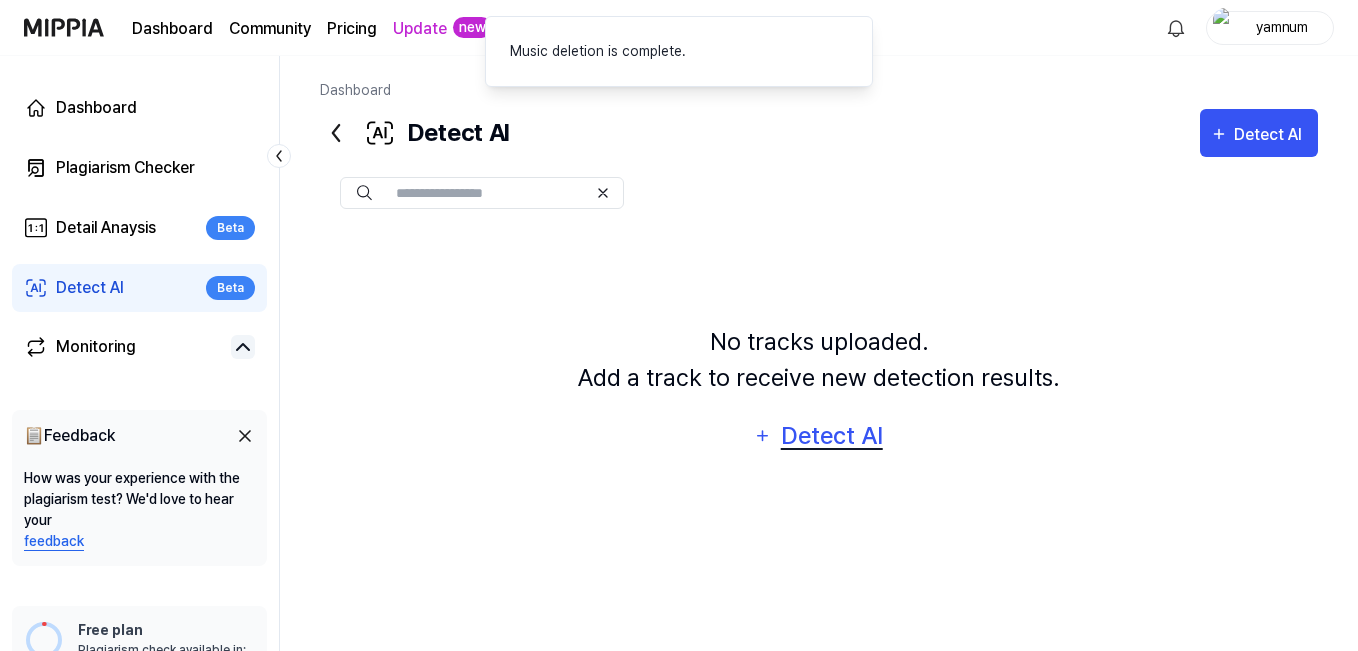 click on "Detect AI" at bounding box center (831, 436) 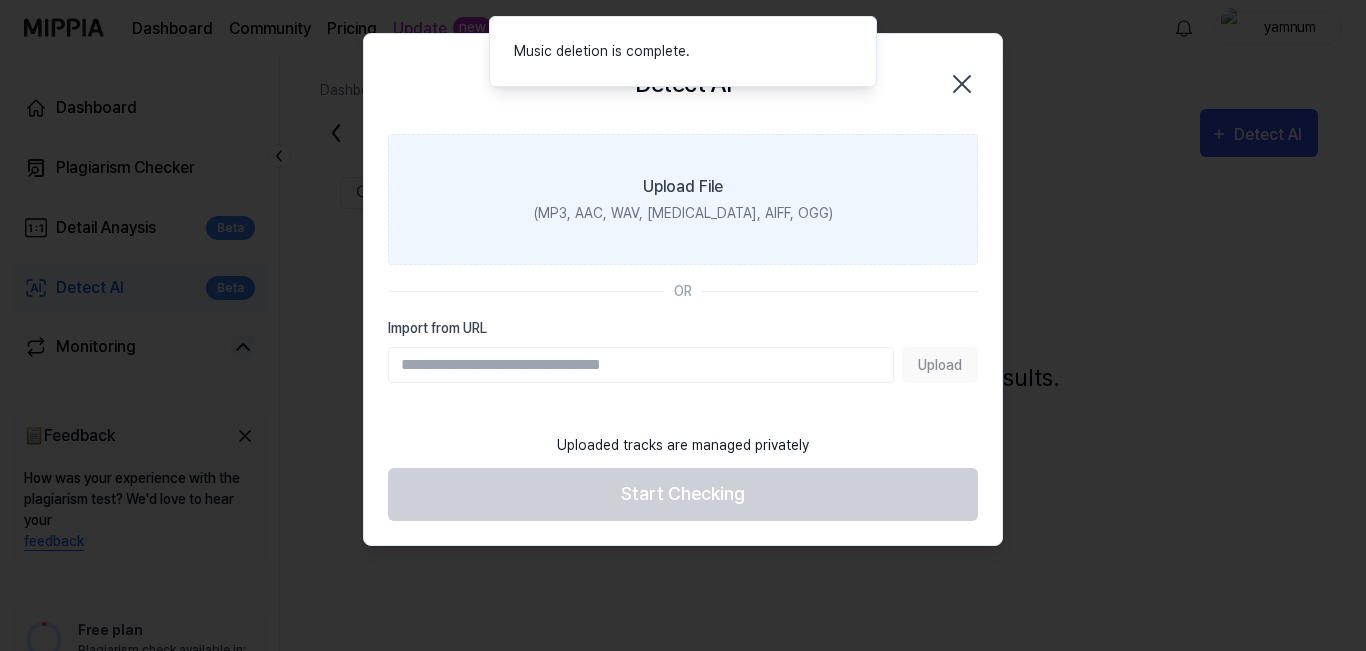 click on "(MP3, AAC, WAV, [MEDICAL_DATA], AIFF, OGG)" at bounding box center (683, 213) 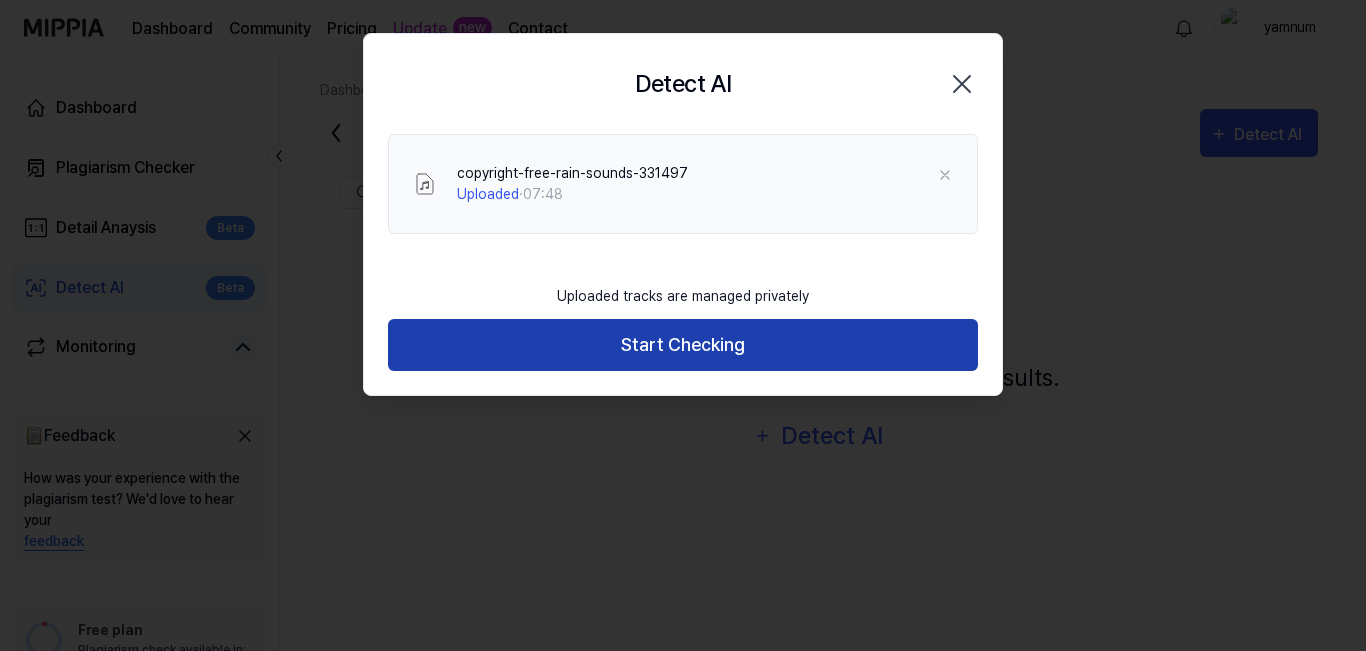 click on "Start Checking" at bounding box center [683, 345] 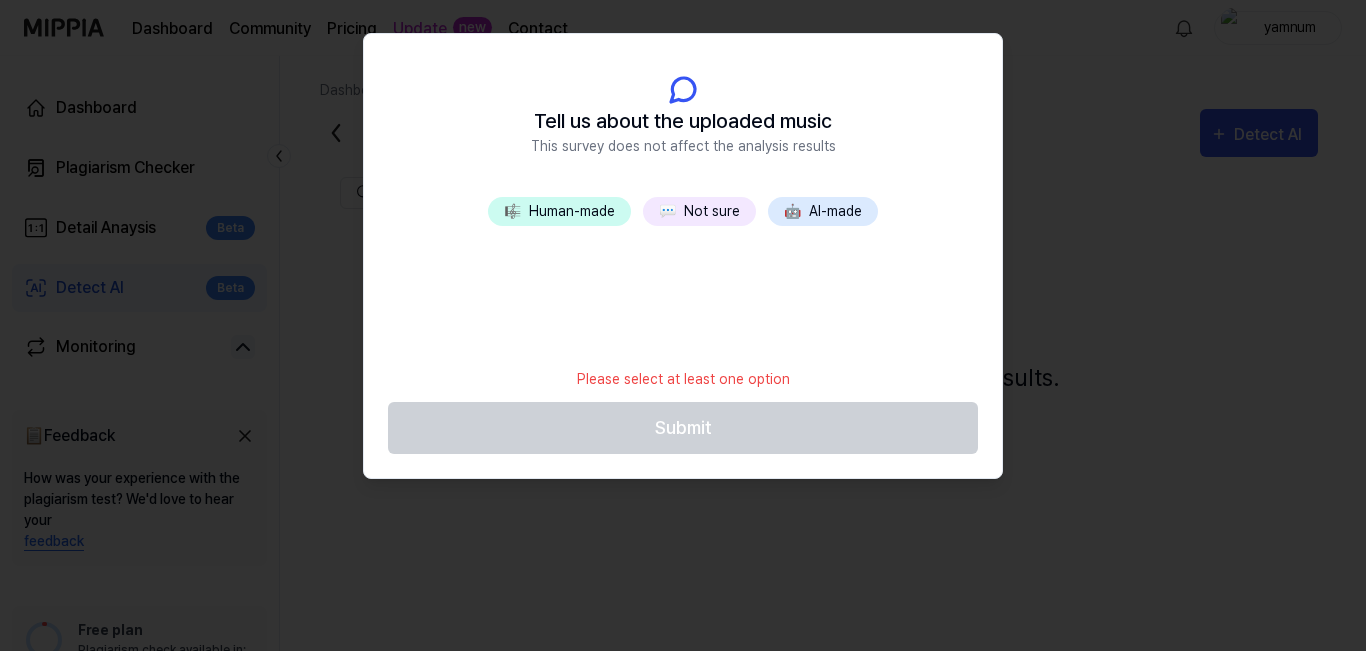 click on "💬 Not sure" at bounding box center (699, 211) 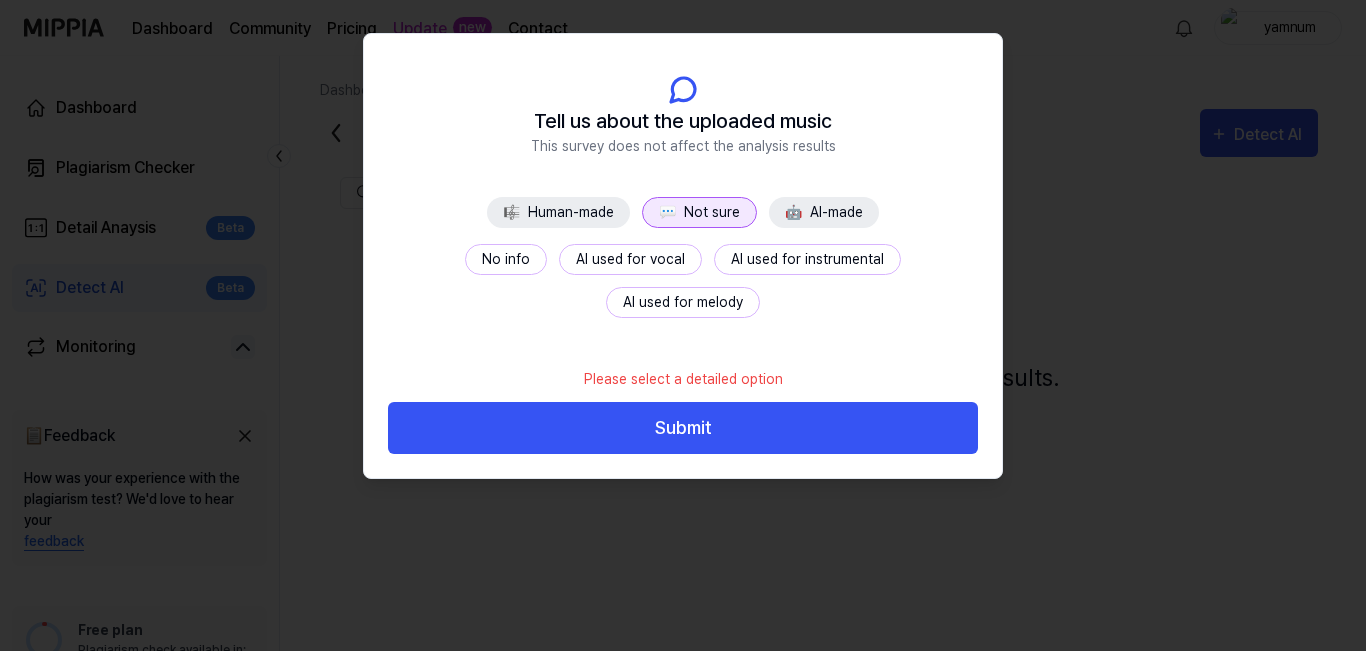 click on "🎼 Human-made" at bounding box center (558, 212) 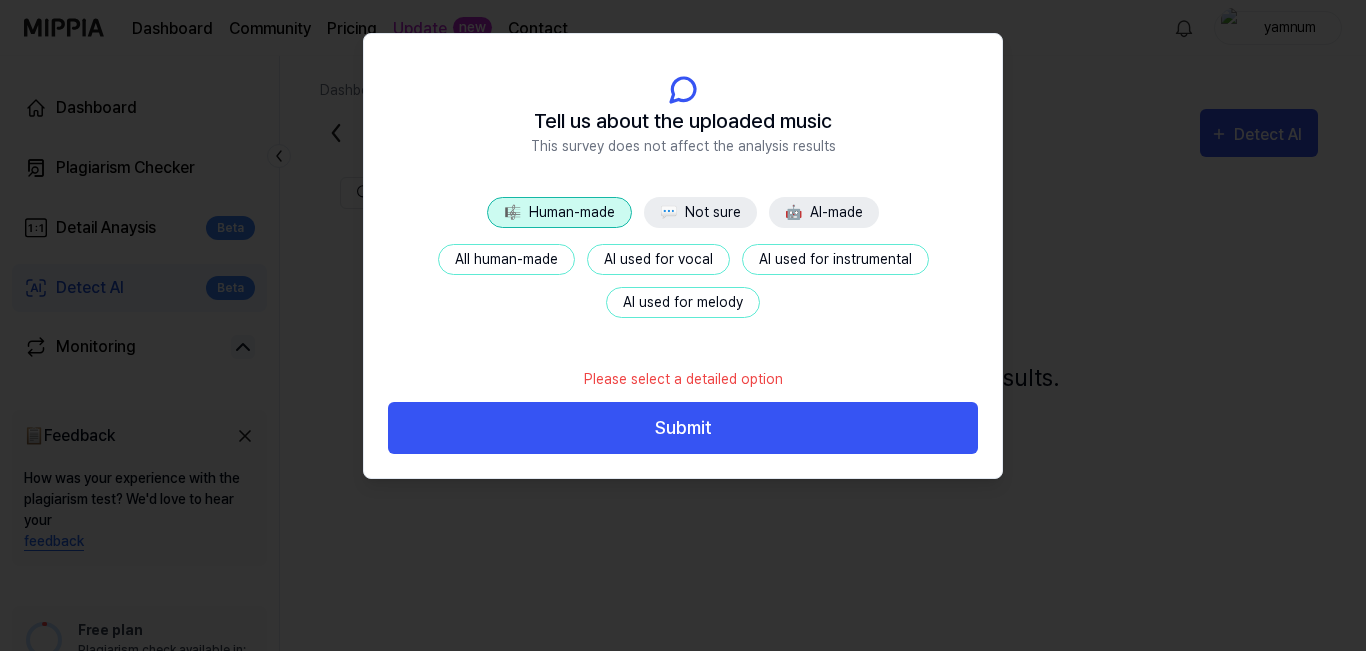 click on "All human-made" at bounding box center [506, 259] 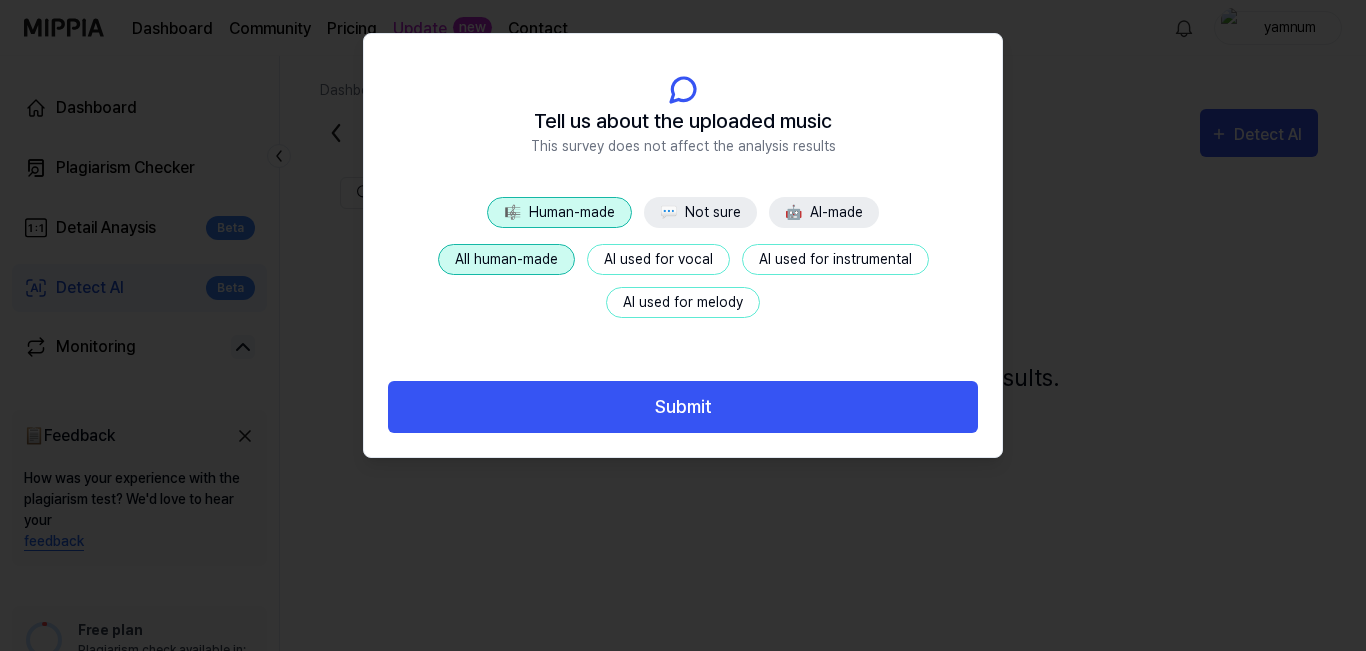click on "AI used for melody" at bounding box center [683, 302] 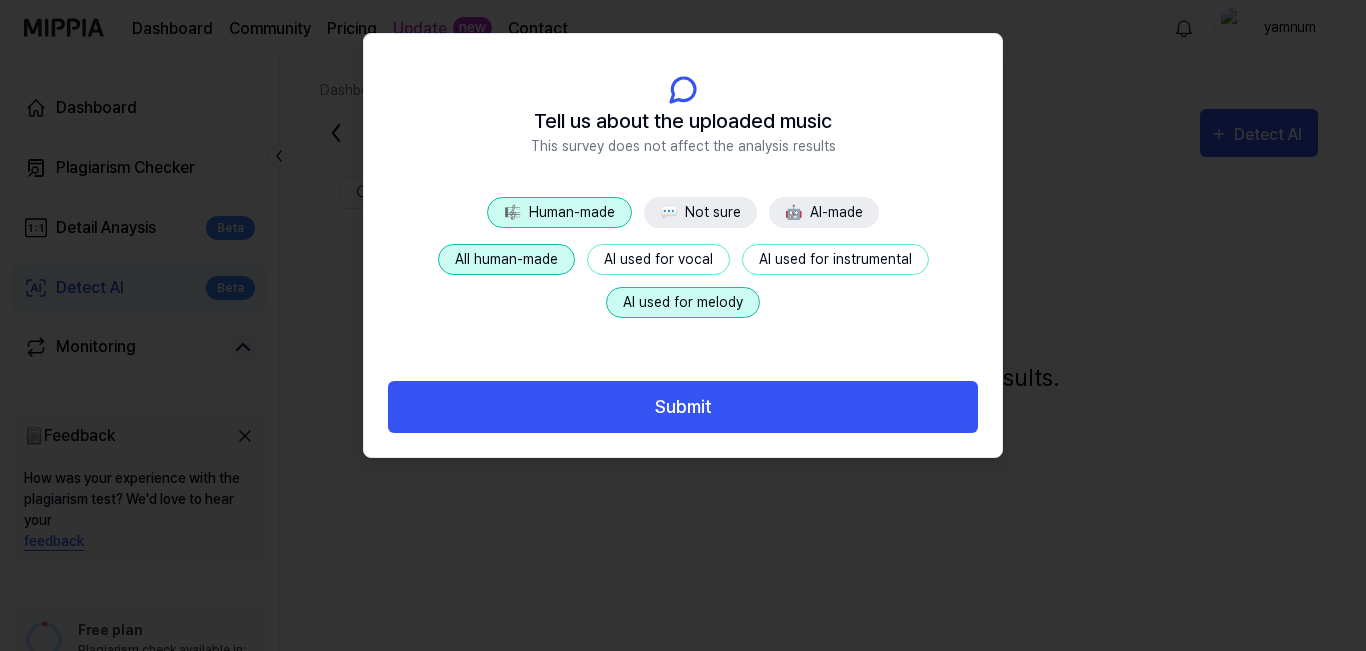 click on "🤖 AI-made" at bounding box center (824, 212) 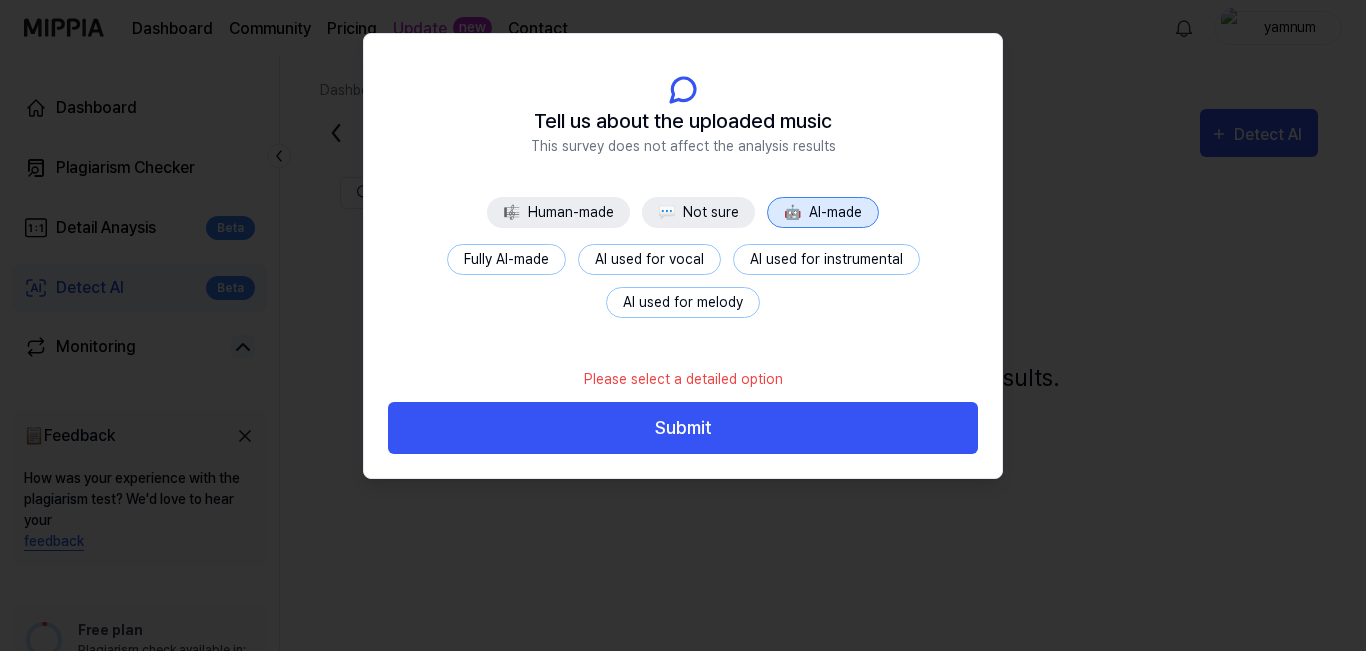 click on "🎼 Human-made" at bounding box center [558, 212] 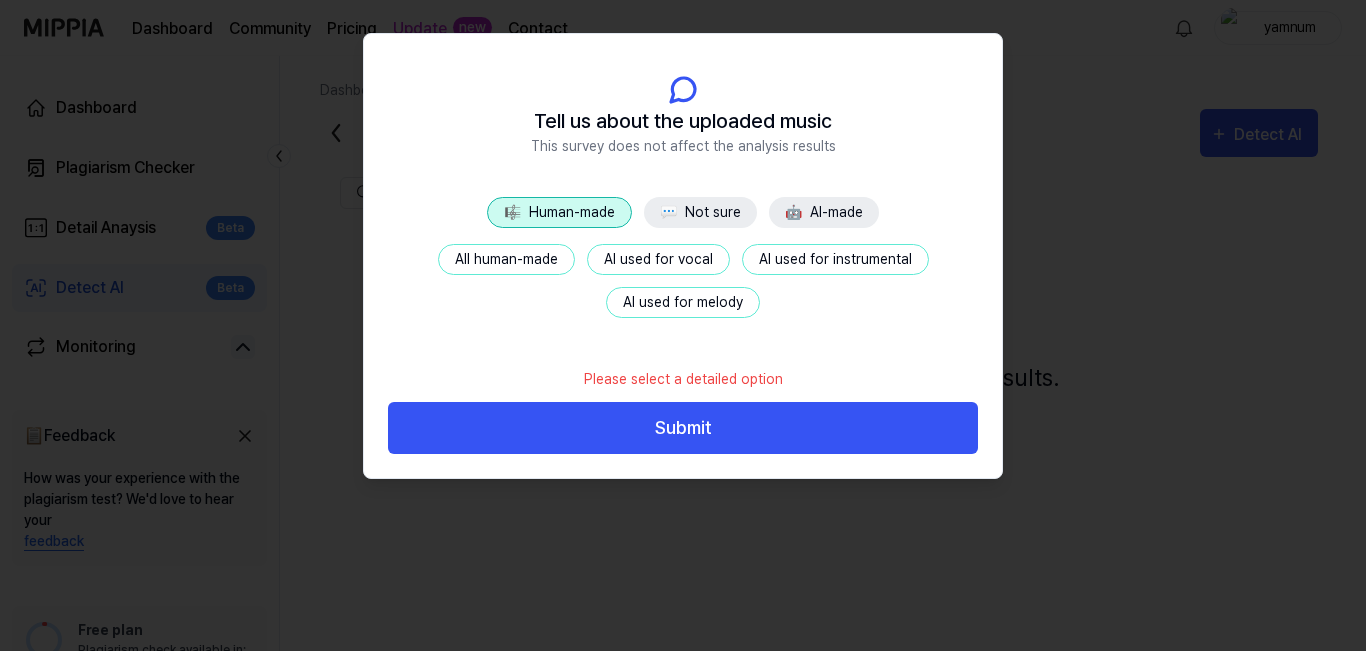 click on "💬 Not sure" at bounding box center [700, 212] 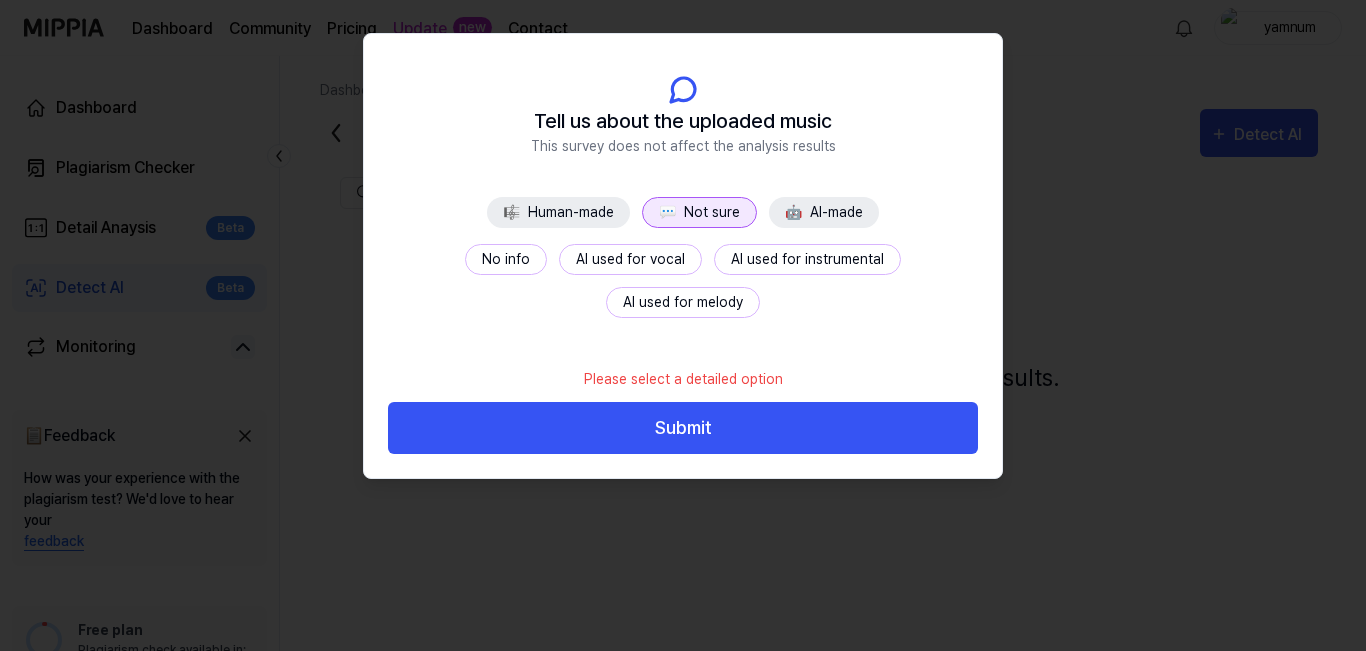 click on "No info" at bounding box center (506, 259) 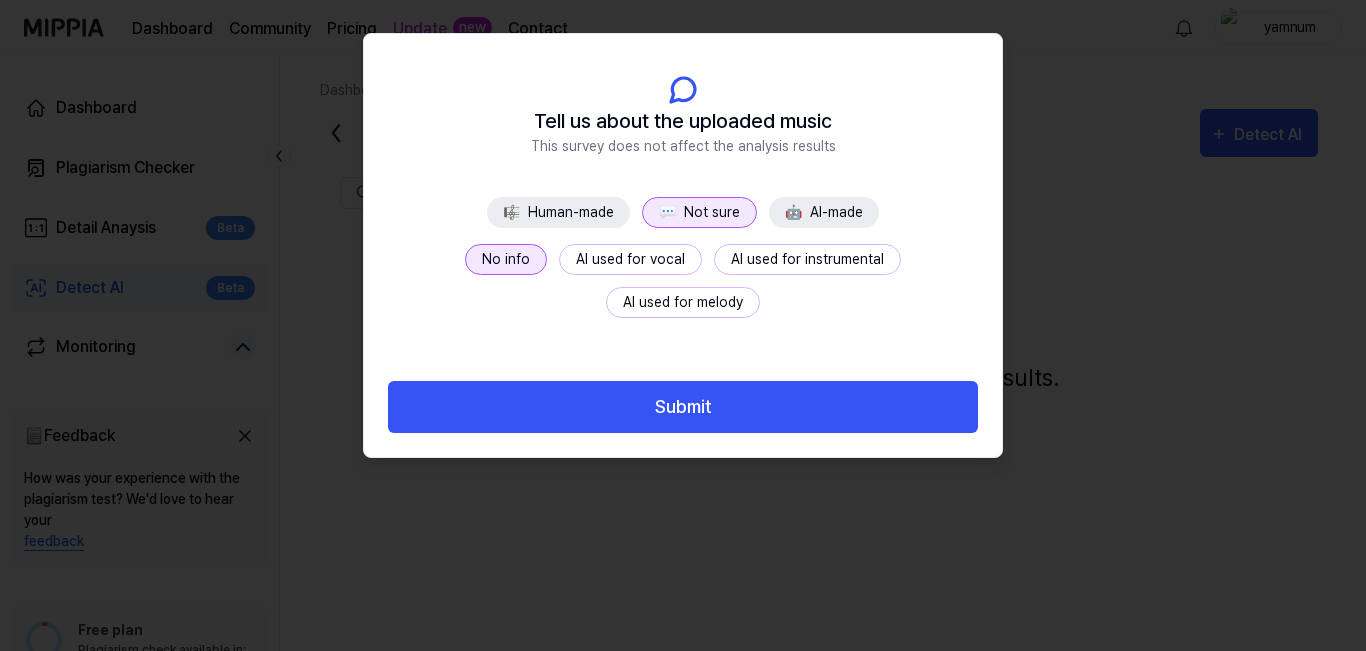 click on "AI used for instrumental" at bounding box center [807, 259] 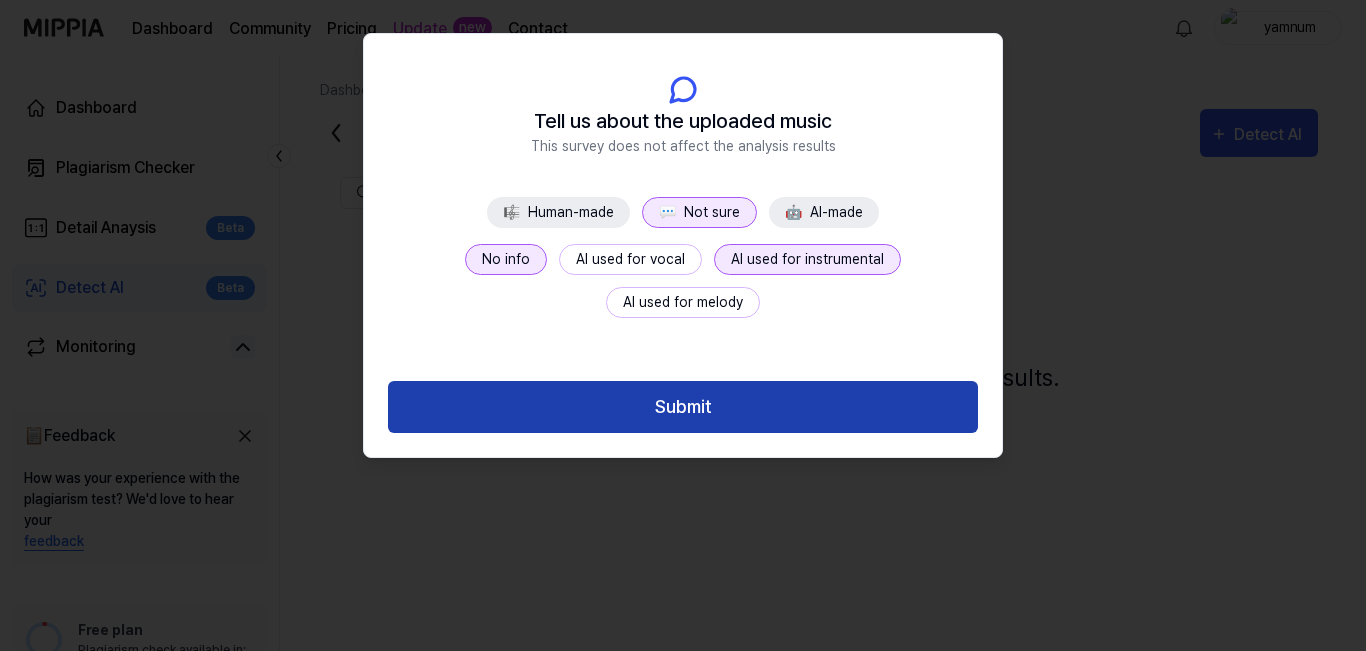 click on "Submit" at bounding box center [683, 407] 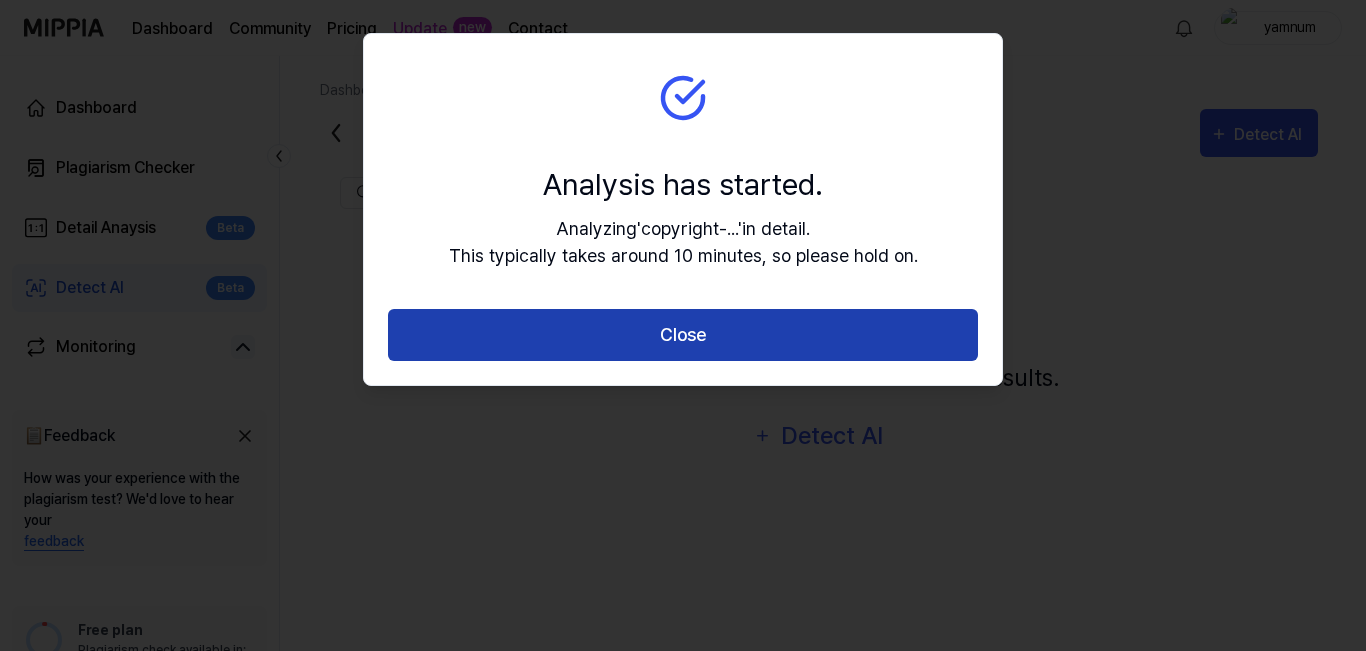 click on "Close" at bounding box center (683, 335) 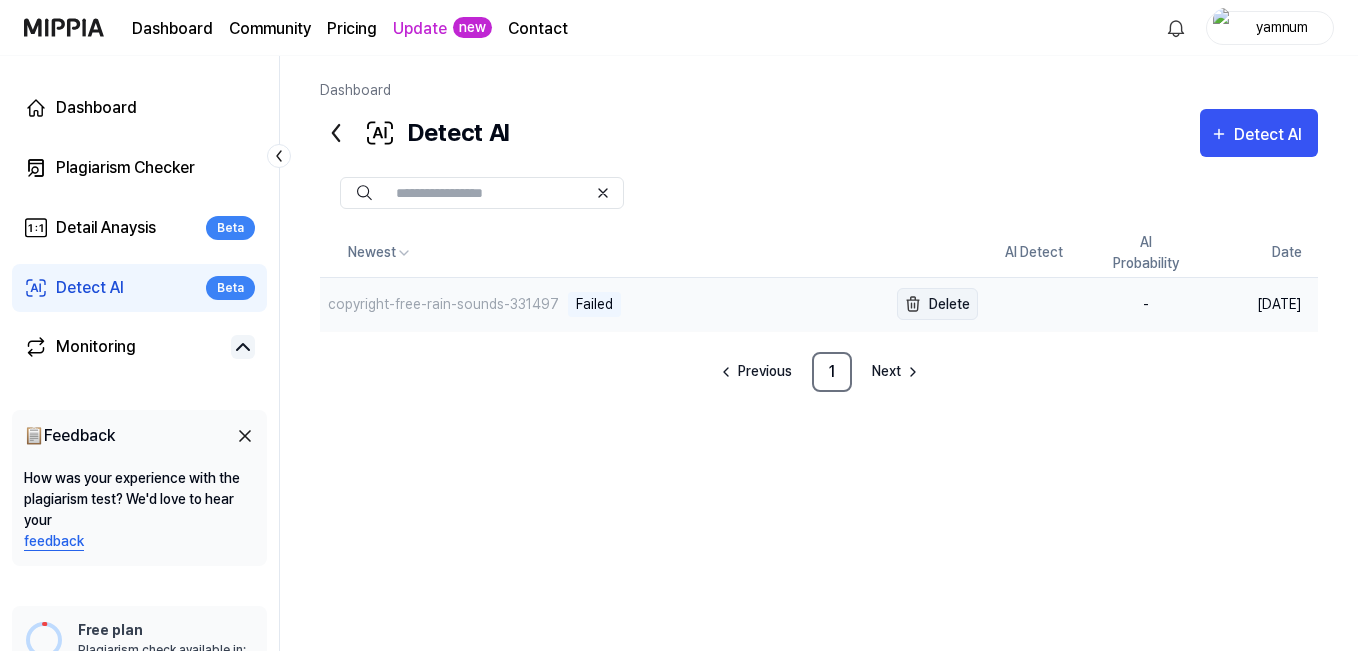 click on "Delete" at bounding box center (937, 304) 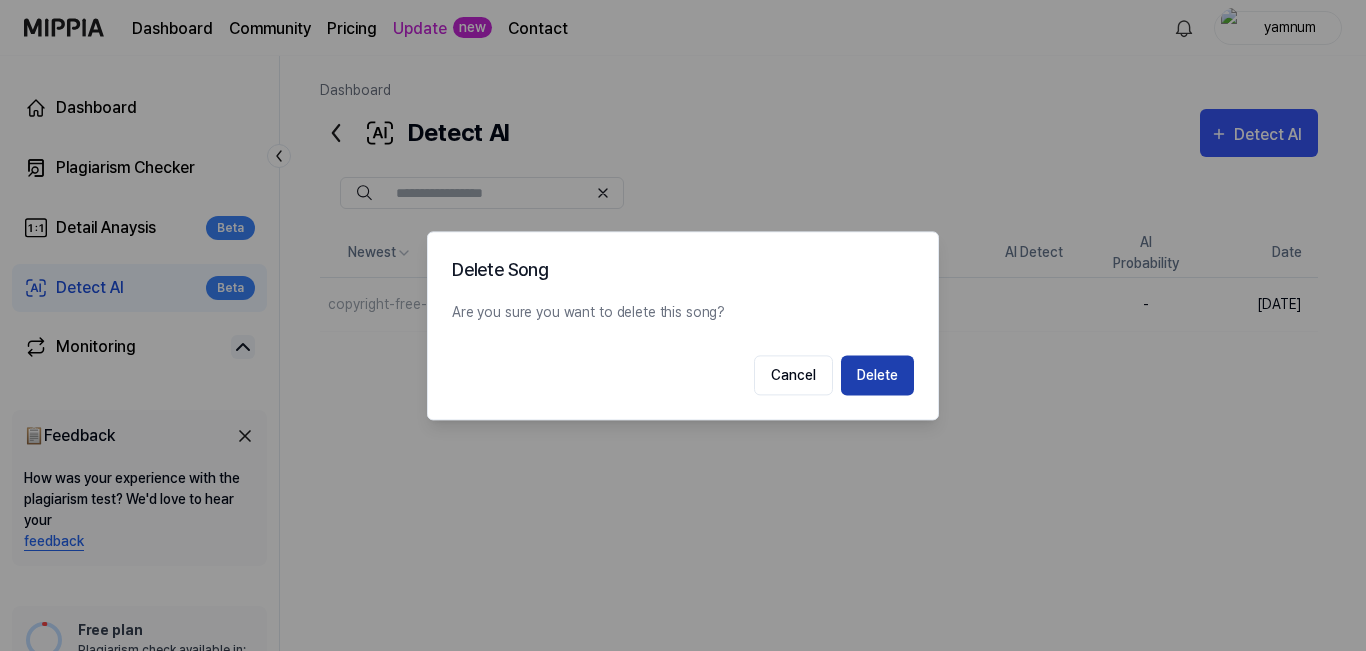 click on "Delete" at bounding box center (877, 375) 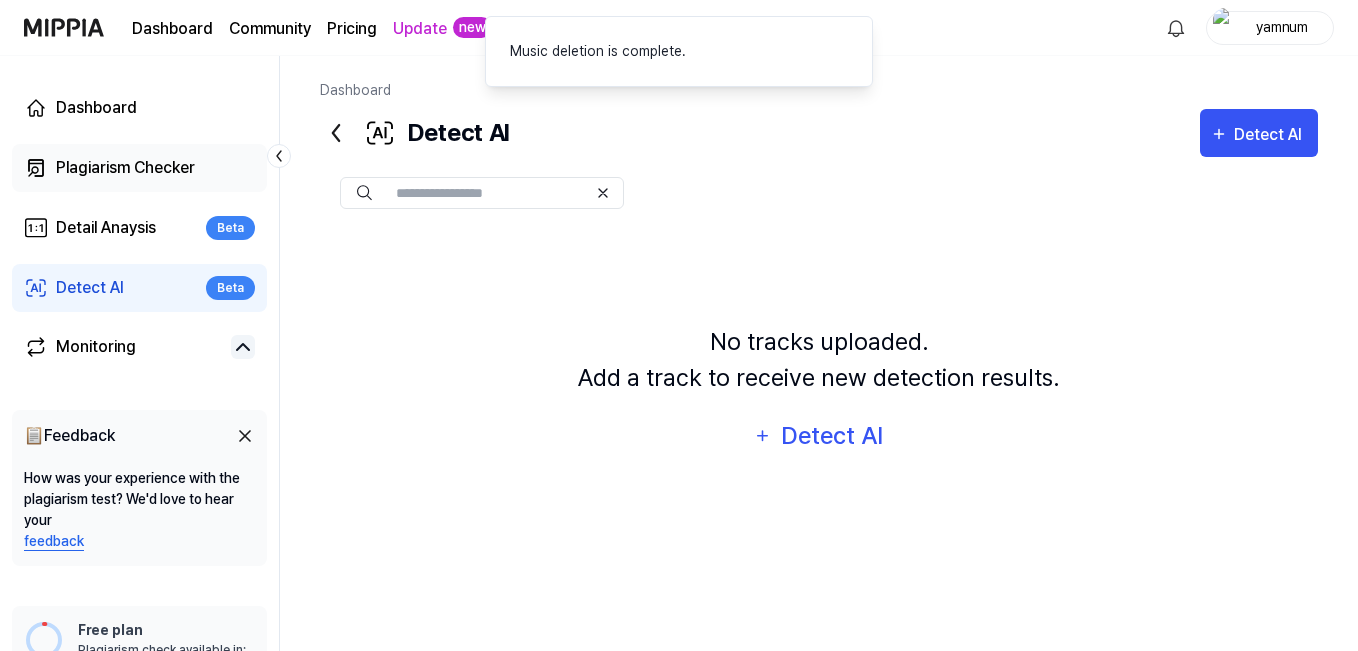 click on "Plagiarism Checker" at bounding box center (139, 168) 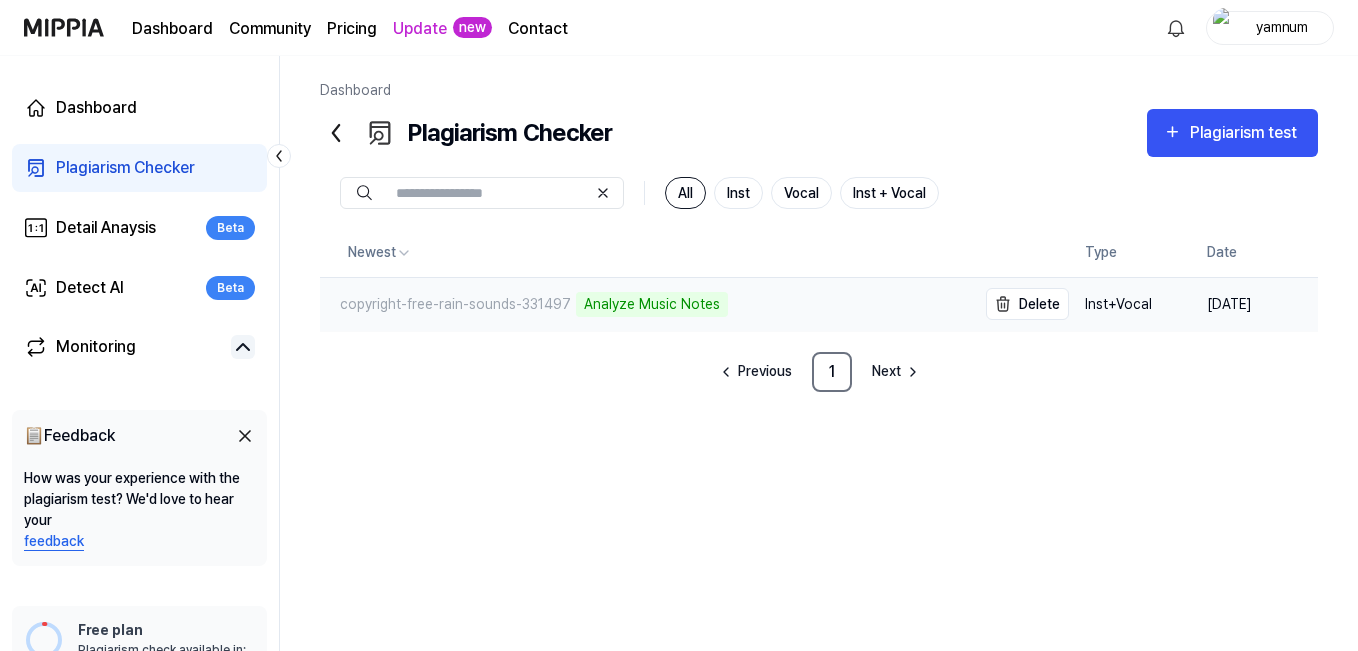 click on "Analyze Music Notes" at bounding box center (652, 304) 